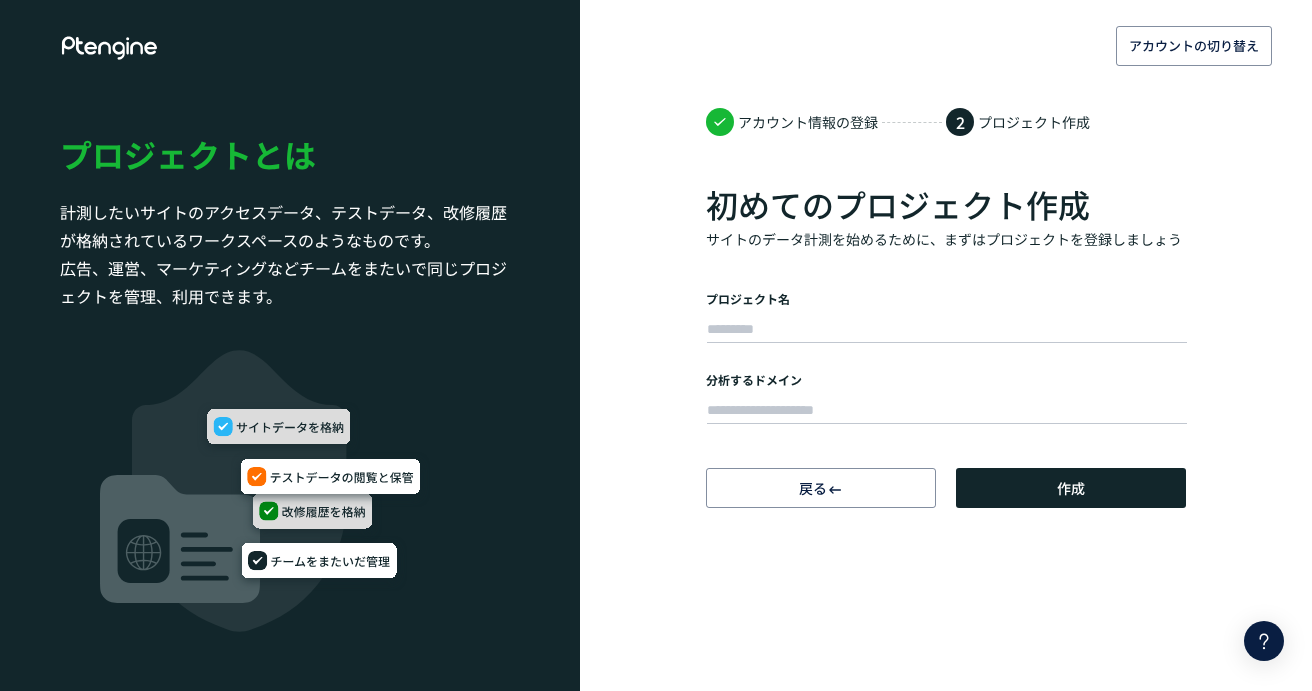 scroll, scrollTop: 0, scrollLeft: 0, axis: both 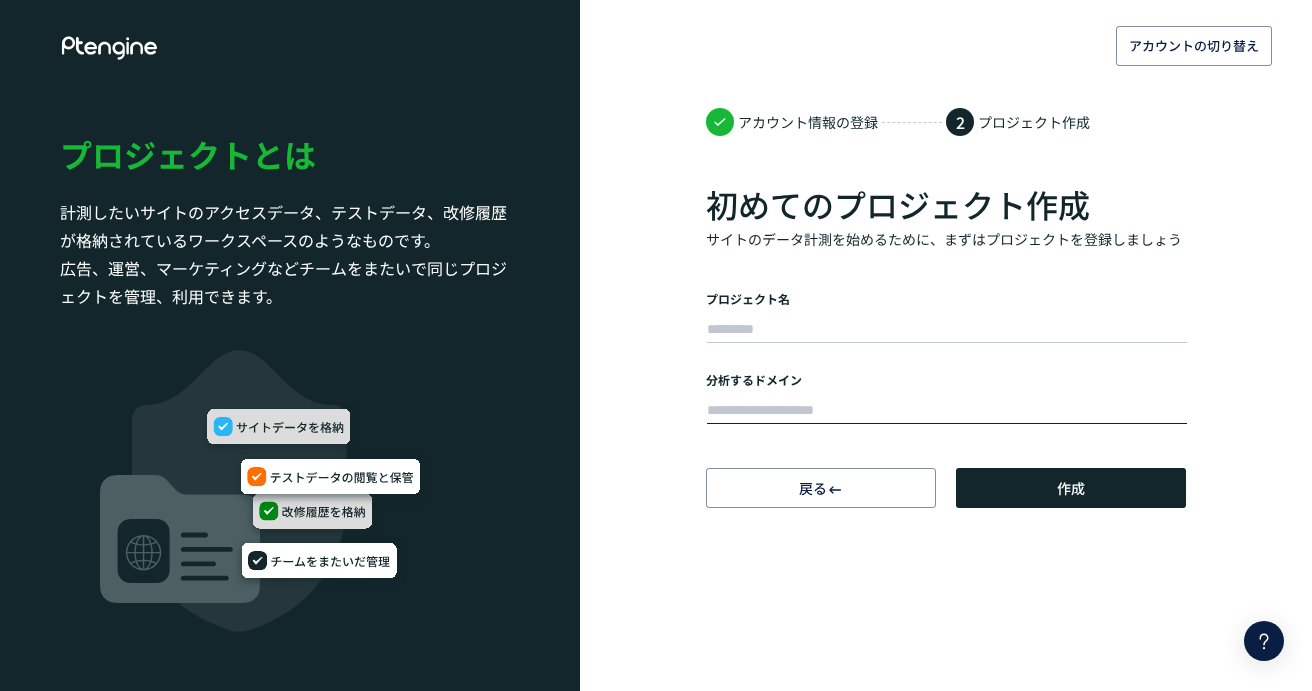 click at bounding box center (947, 411) 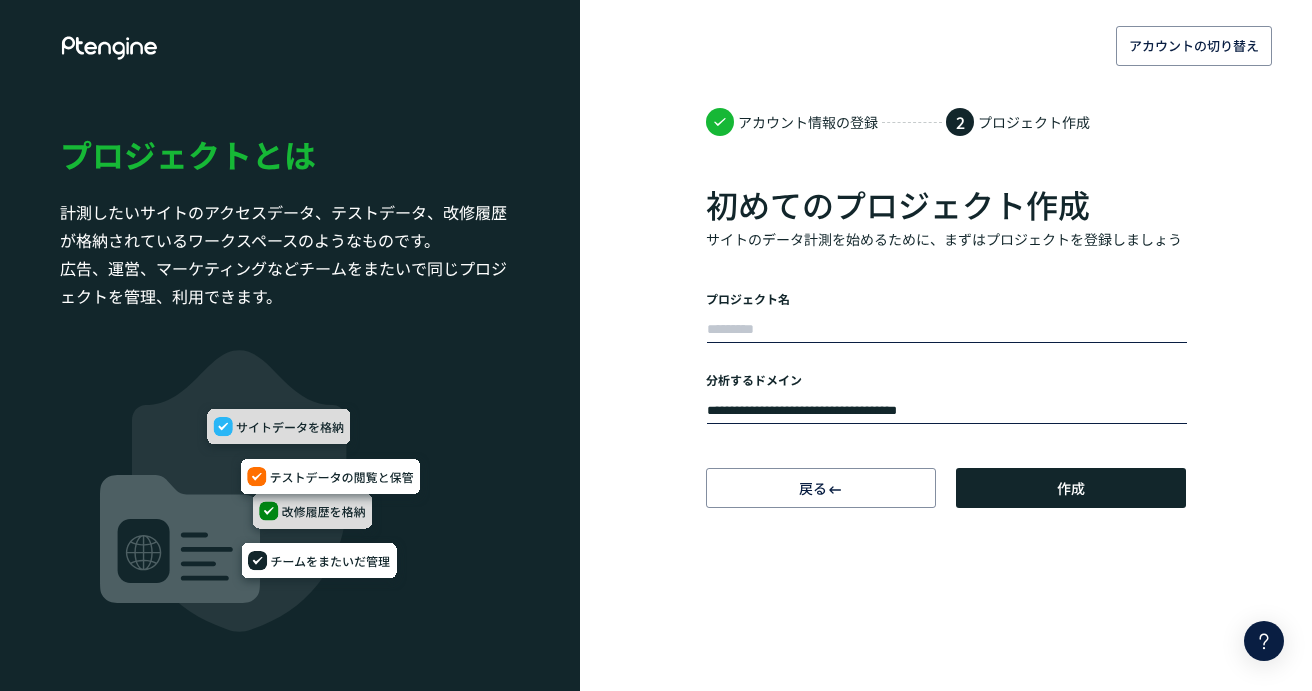 type on "**********" 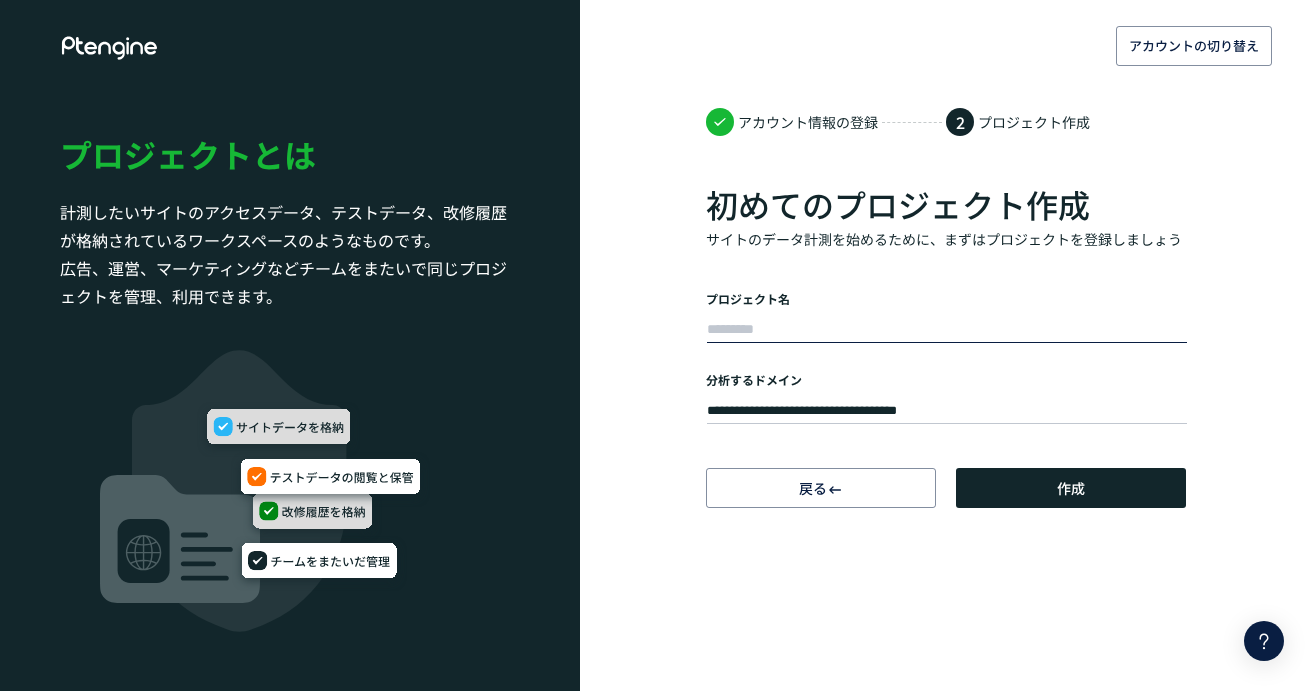 click at bounding box center (947, 330) 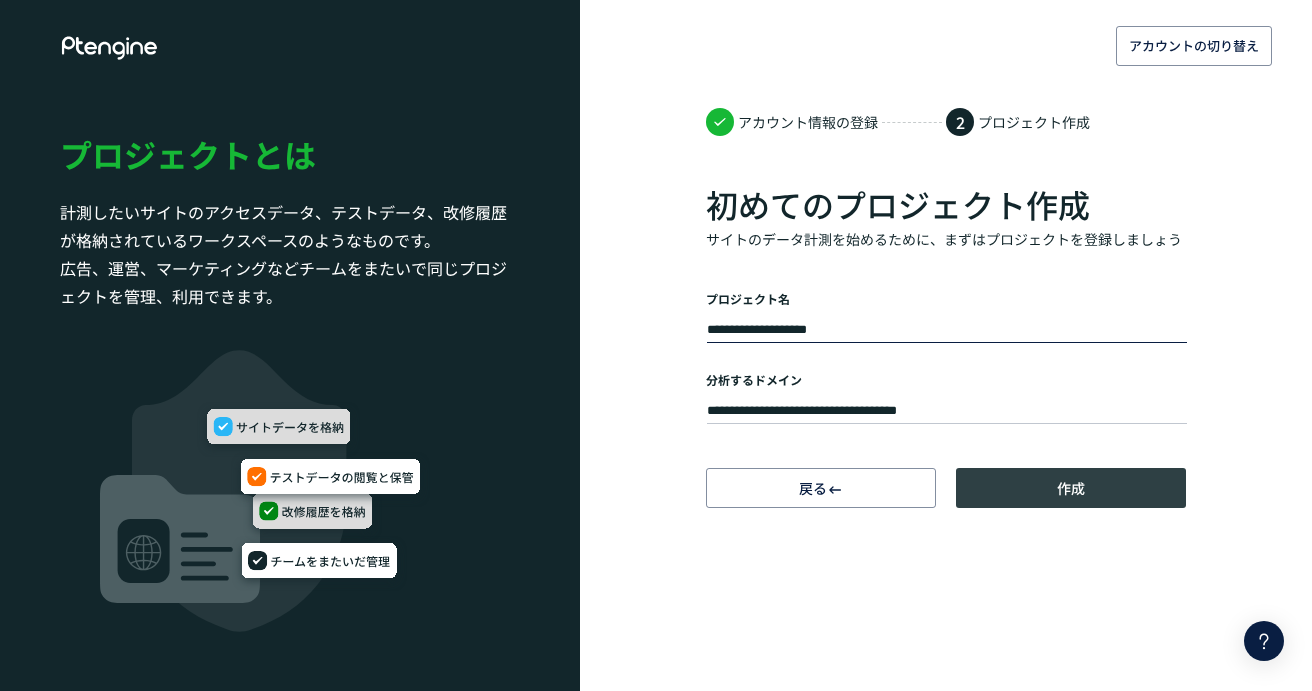type on "**********" 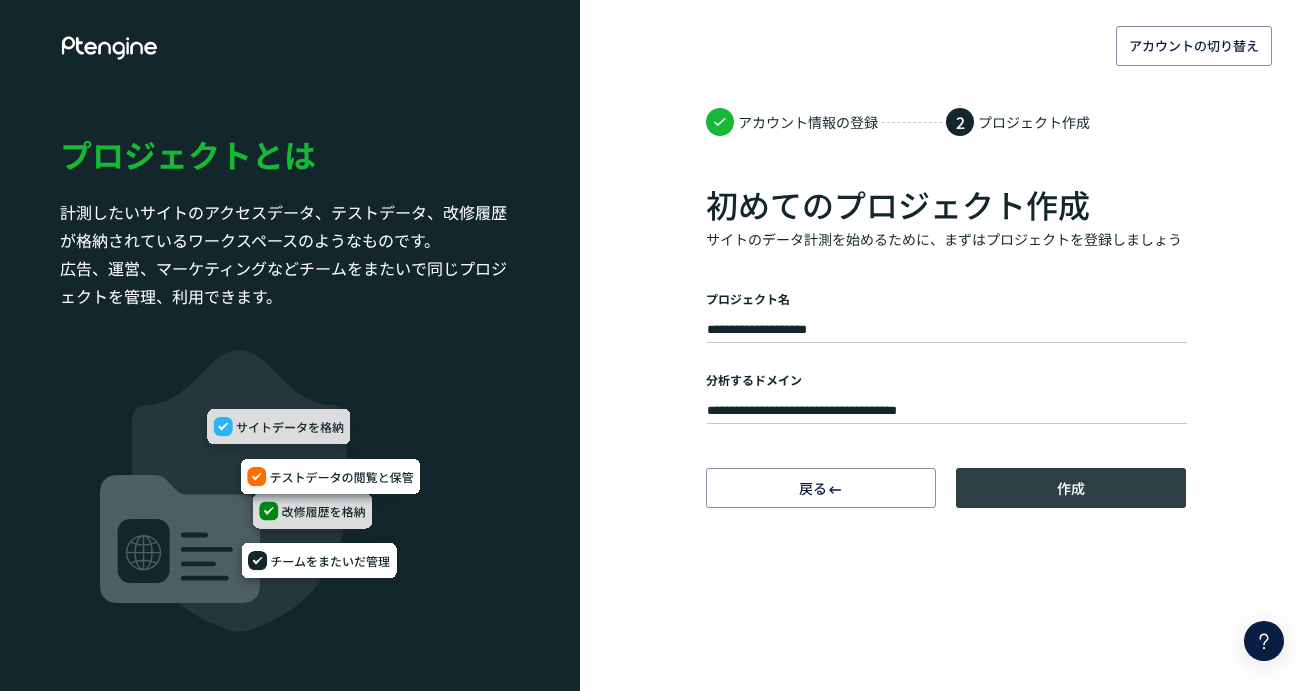click on "作成" at bounding box center [1071, 488] 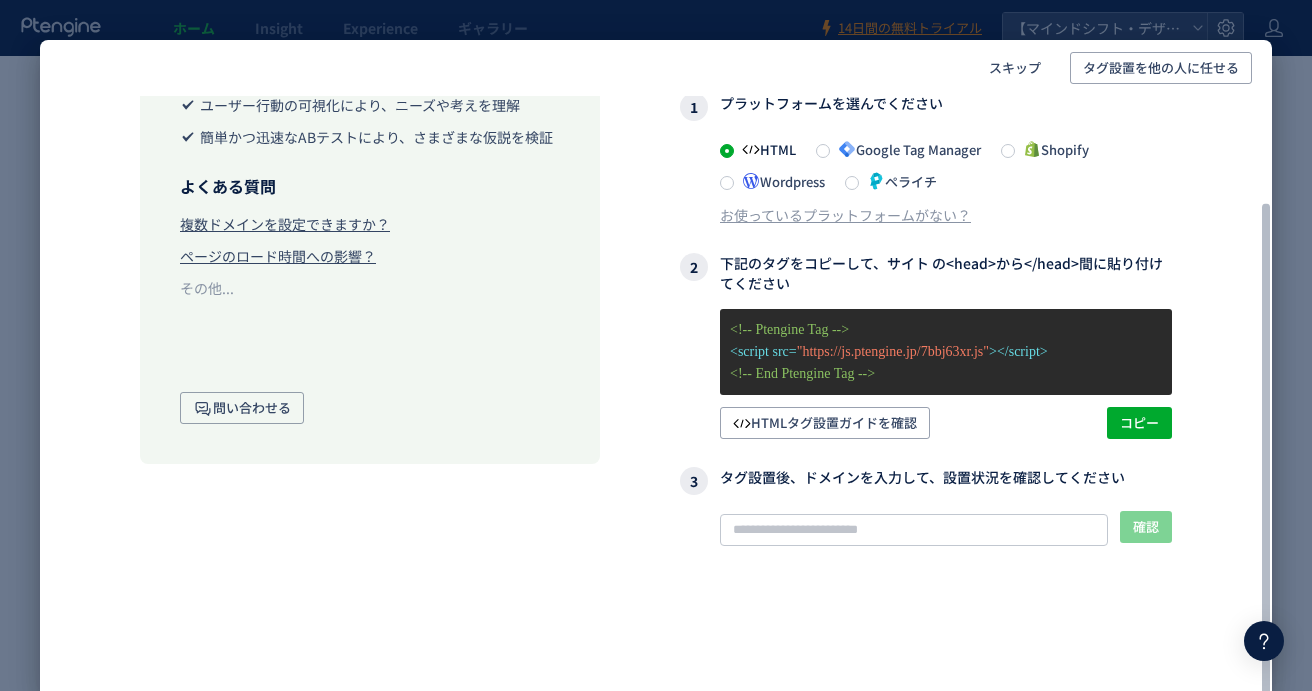 scroll, scrollTop: 0, scrollLeft: 0, axis: both 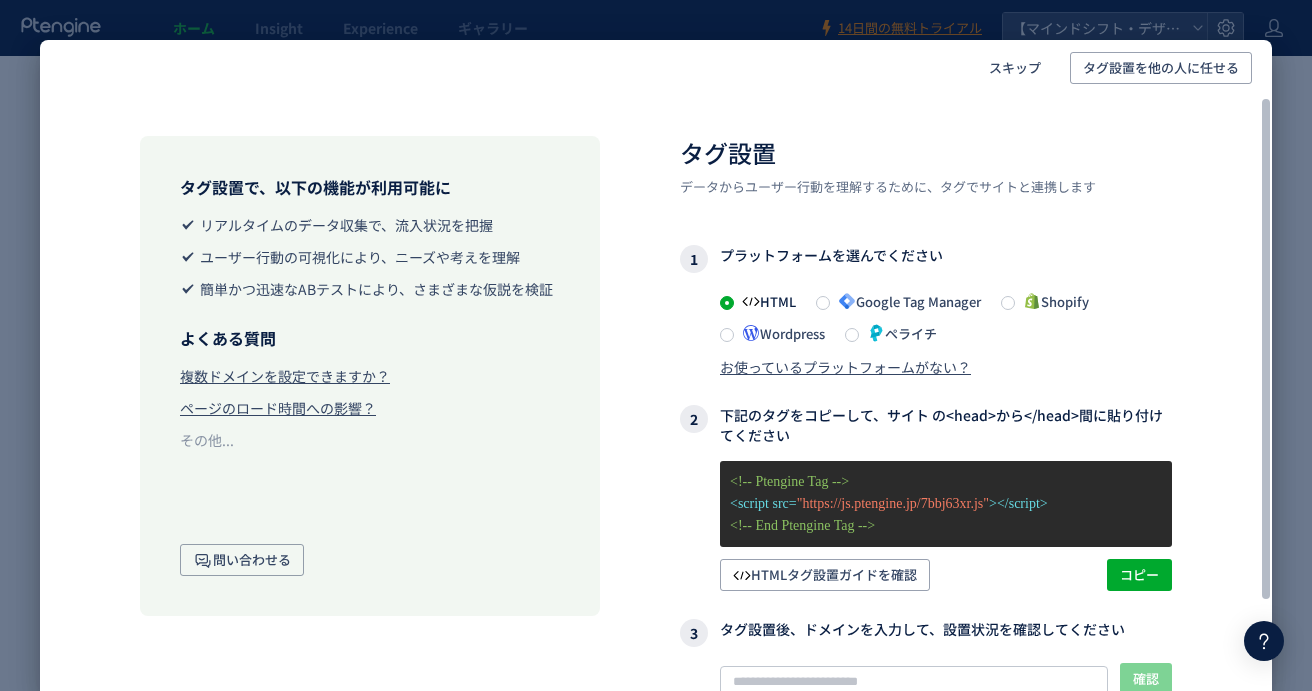 click on "お使っているプラットフォームがない？" at bounding box center [845, 367] 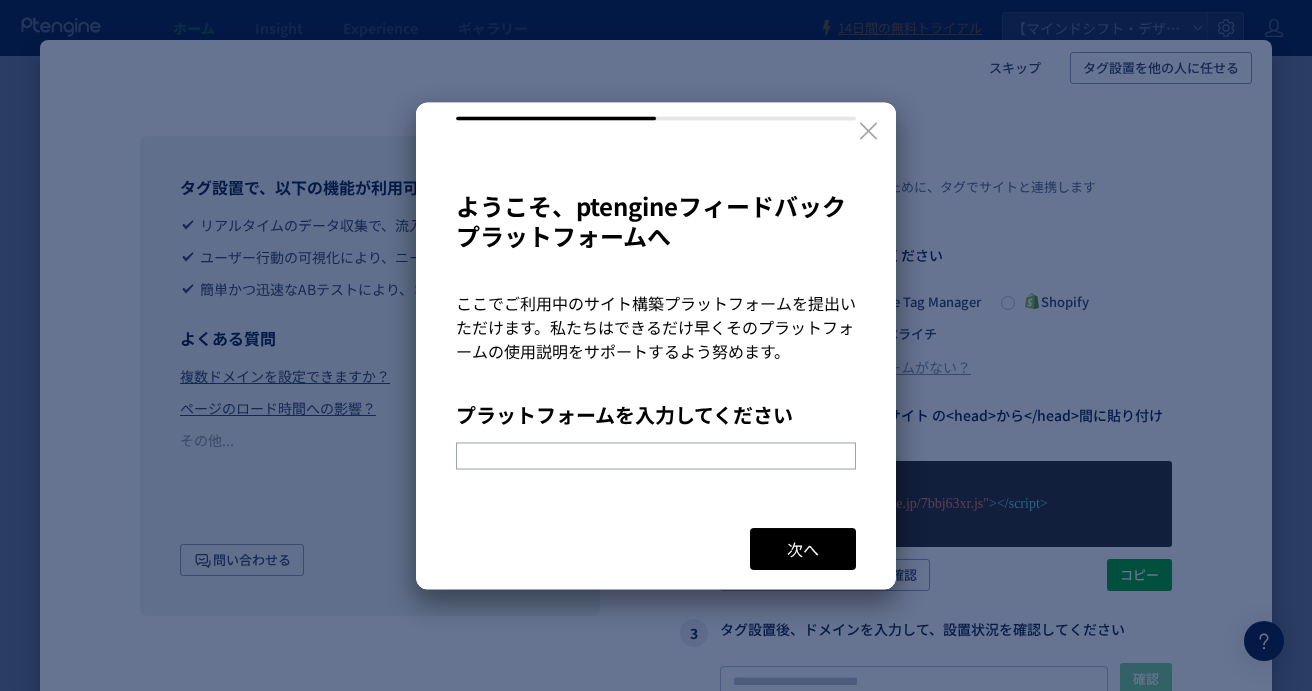 click at bounding box center [656, 455] 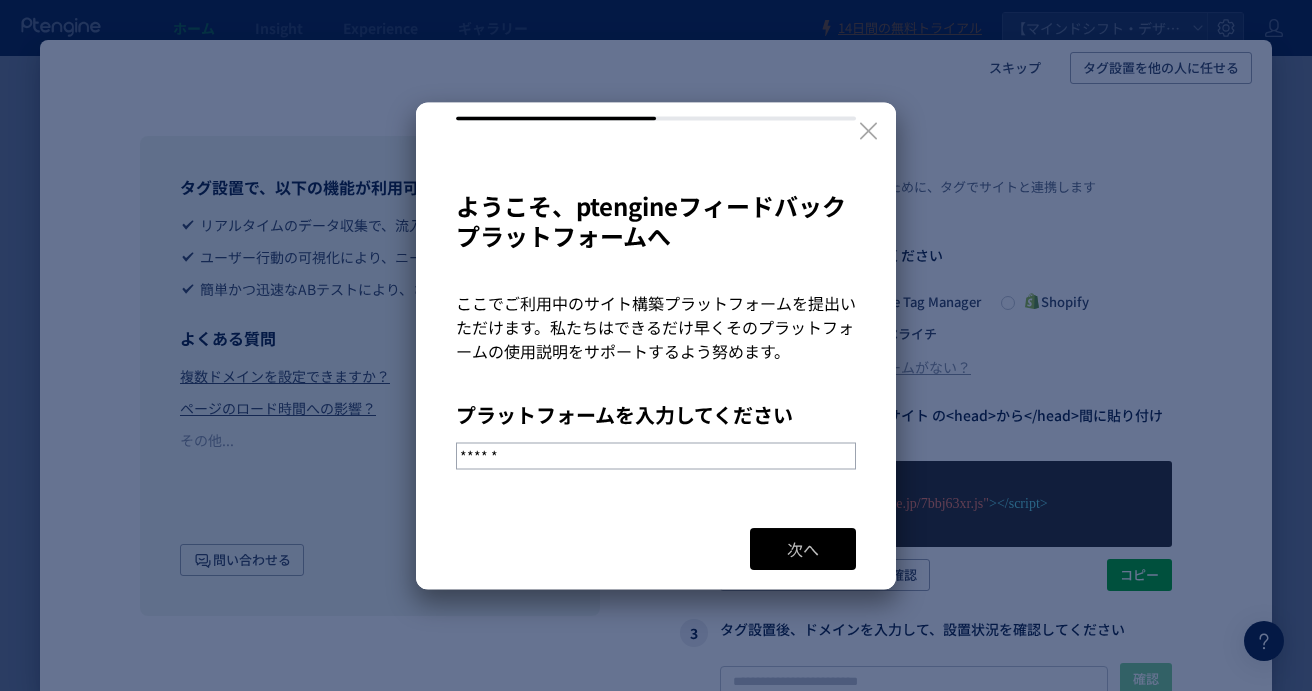 type on "******" 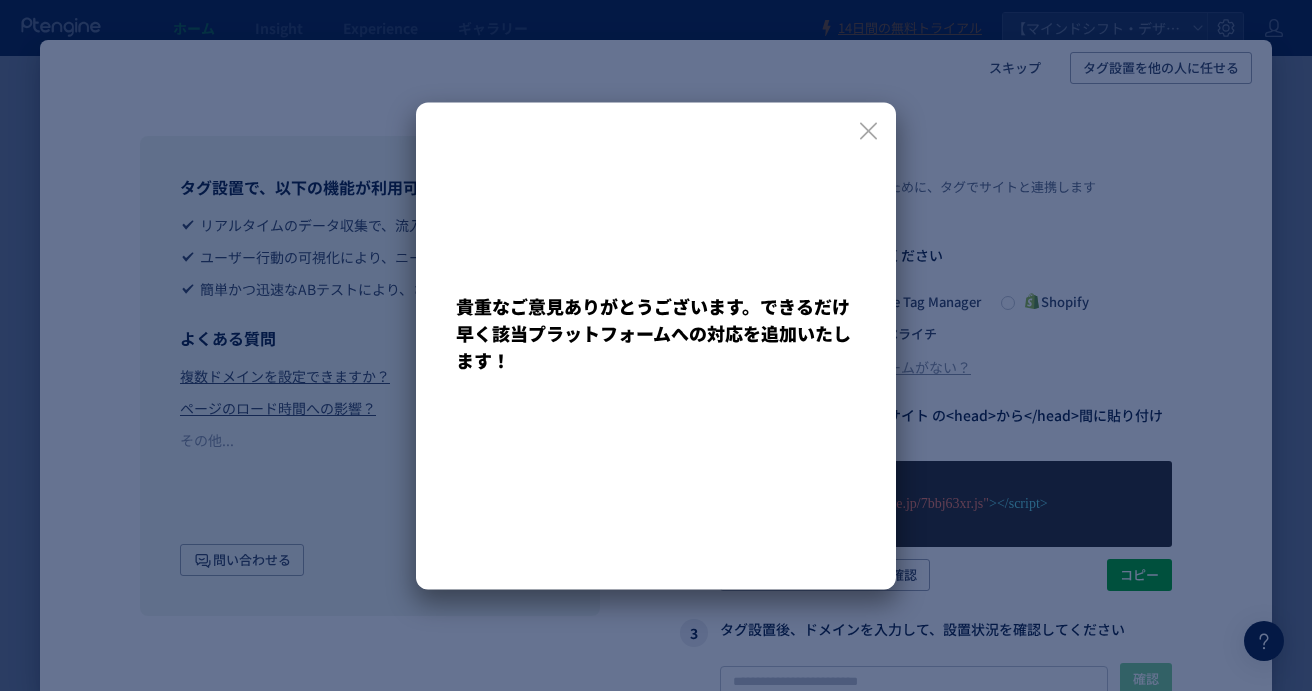click 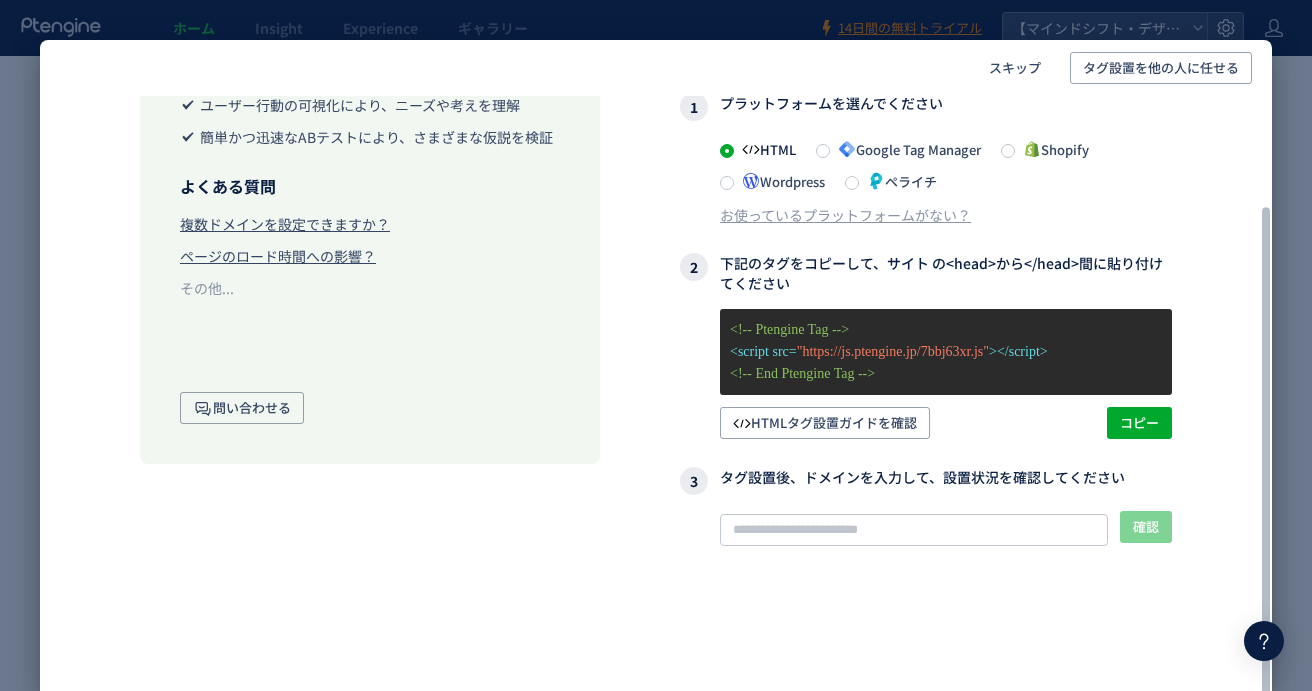 scroll, scrollTop: 95, scrollLeft: 0, axis: vertical 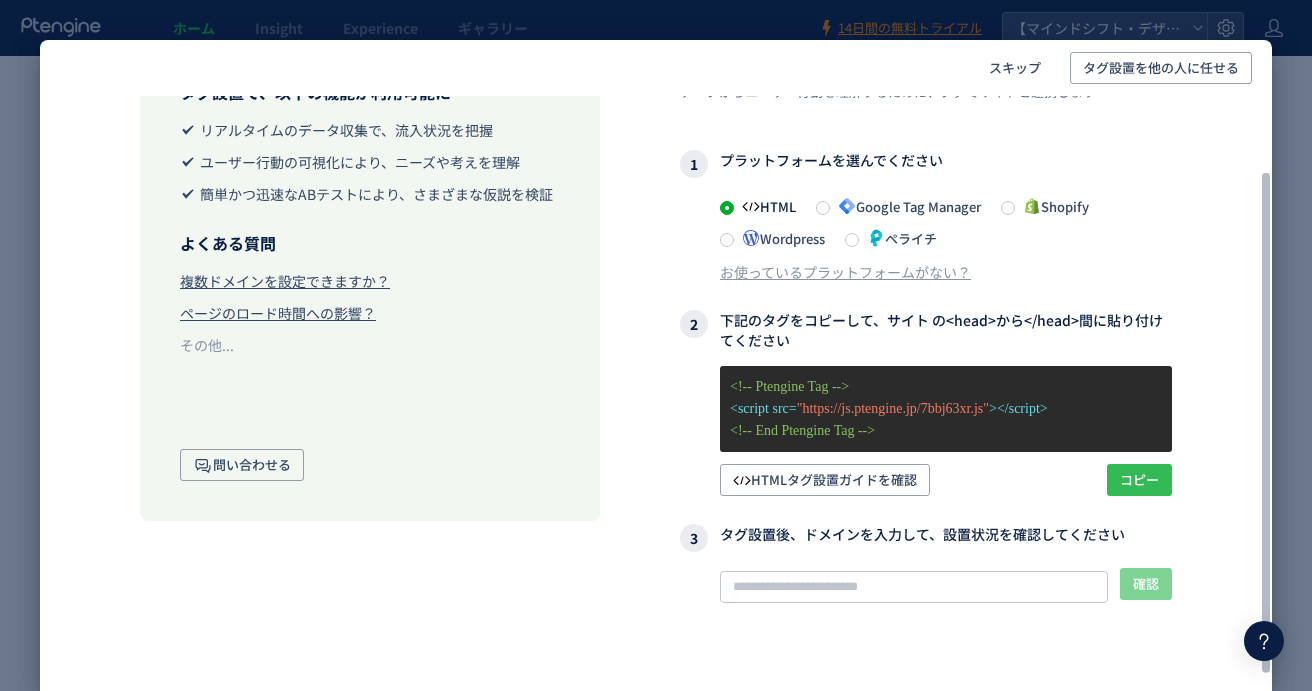 click on "コピー" at bounding box center [1139, 480] 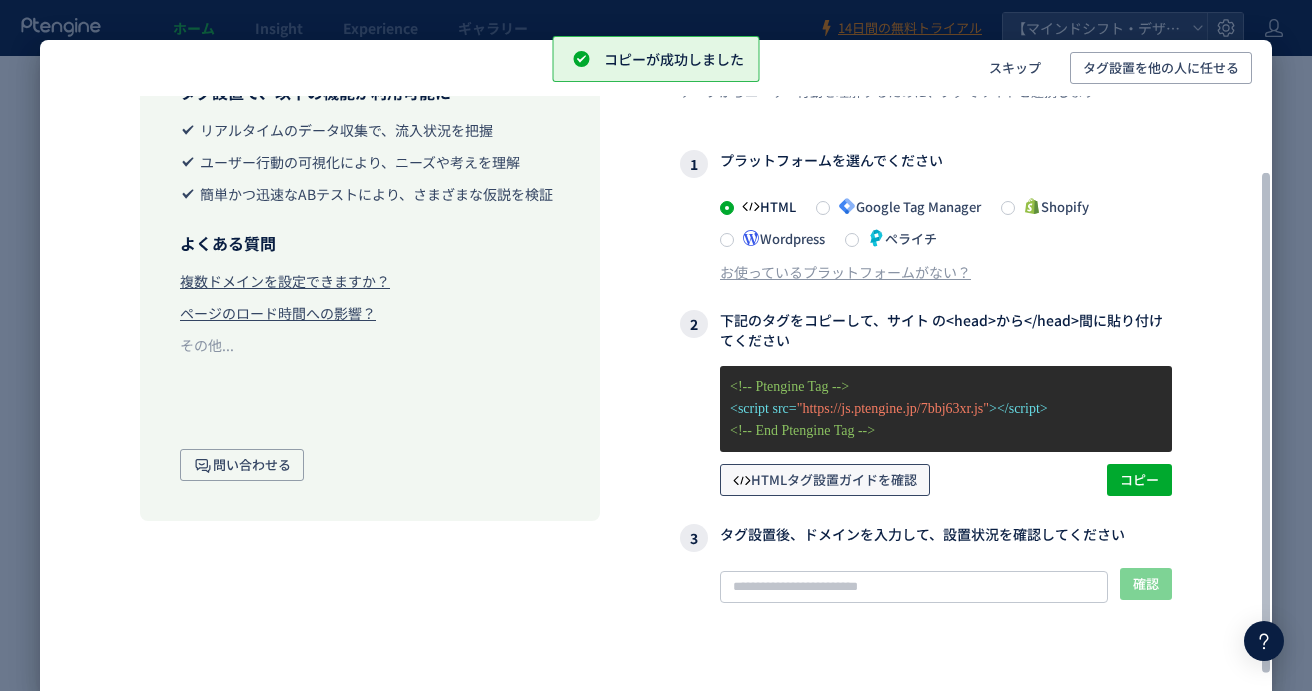 click on "HTMLタグ設置ガイドを確認" at bounding box center (825, 480) 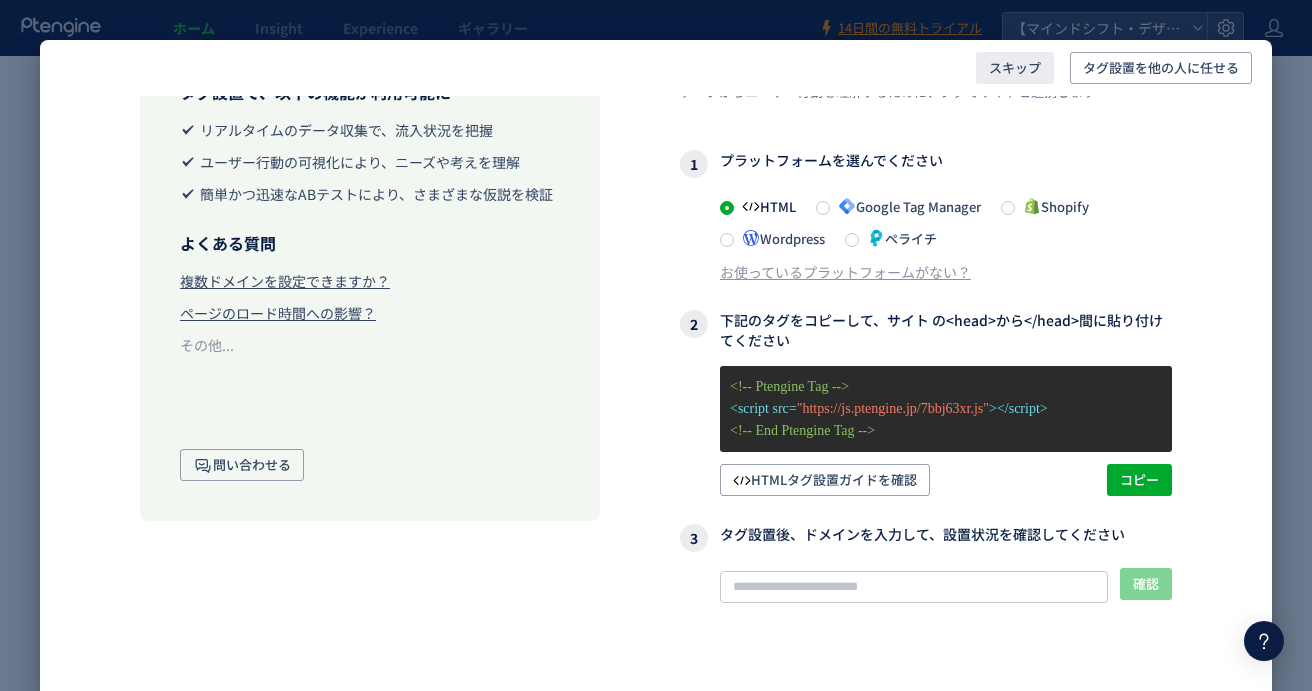 click on "スキップ" at bounding box center [1015, 68] 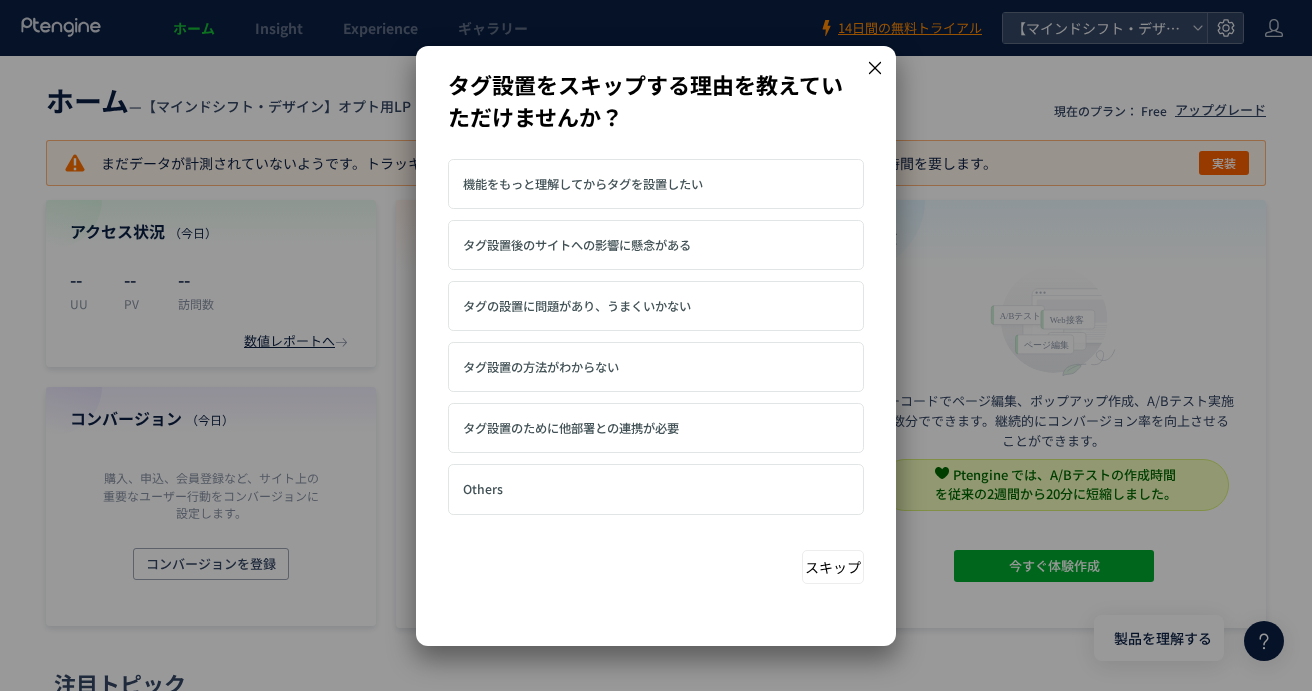click on "タグ設置の方法がわからない" at bounding box center [656, 367] 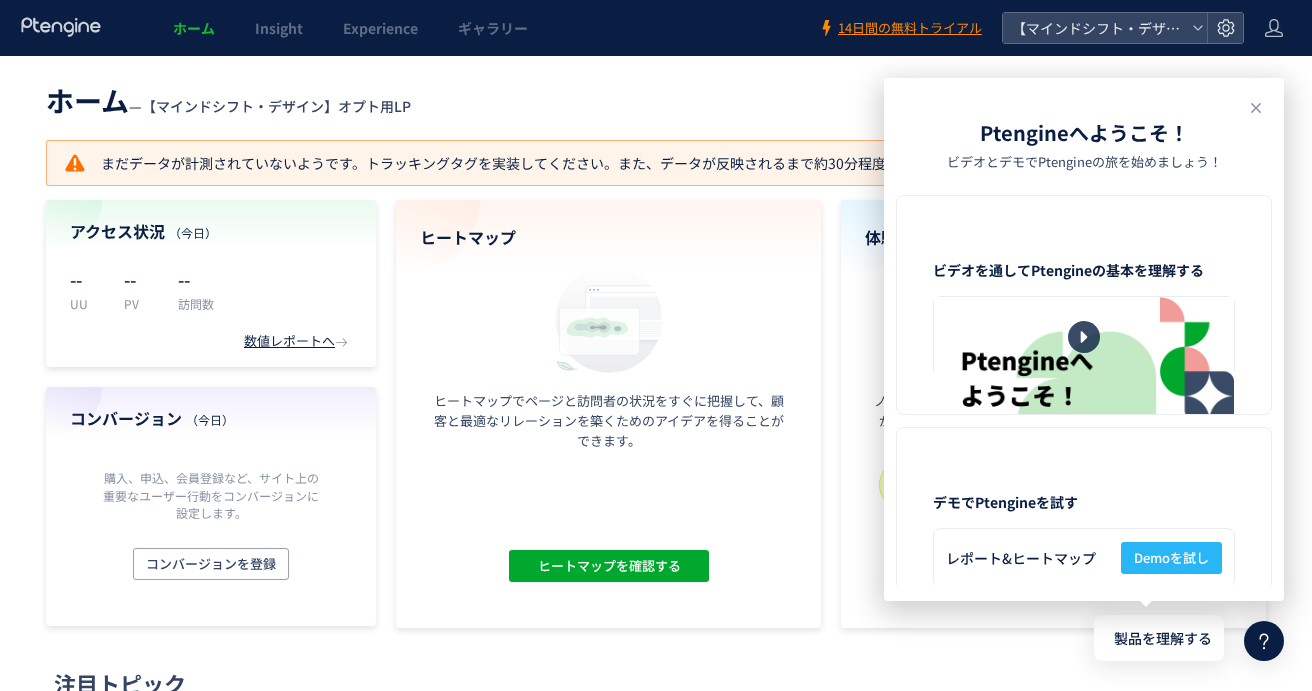 drag, startPoint x: 1254, startPoint y: 106, endPoint x: 1077, endPoint y: 325, distance: 281.5848 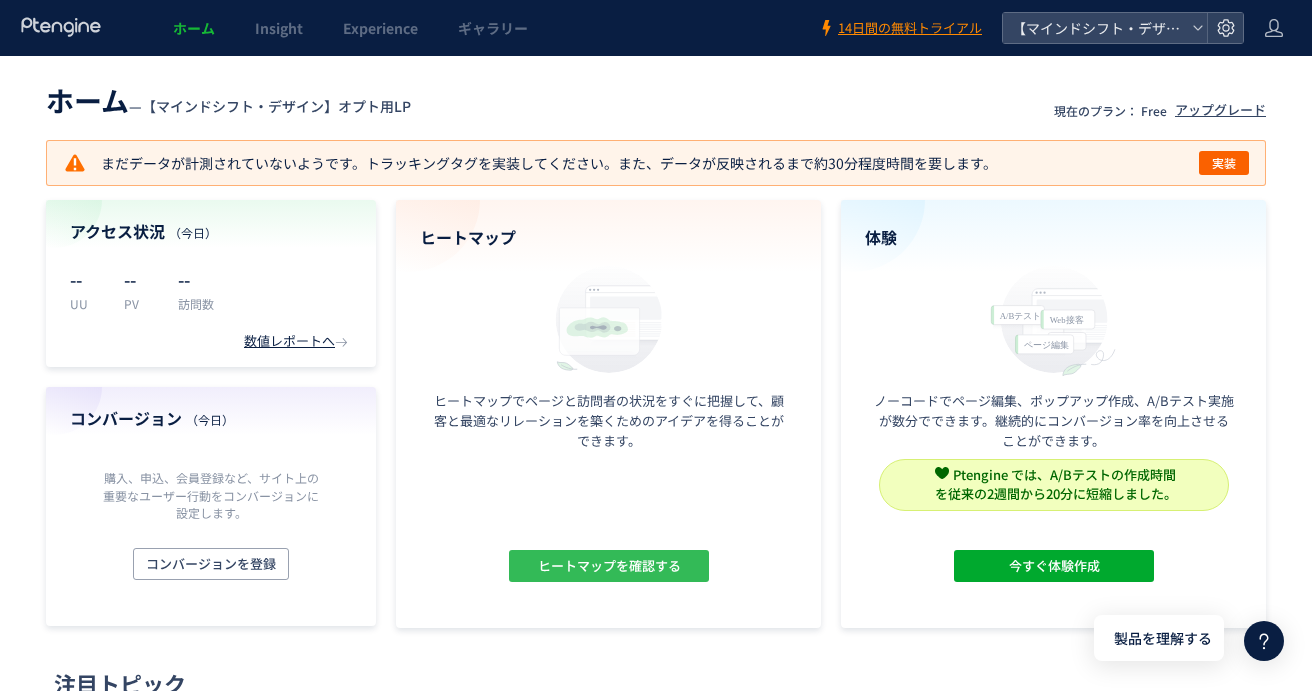 click on "ヒートマップを確認する" at bounding box center (608, 566) 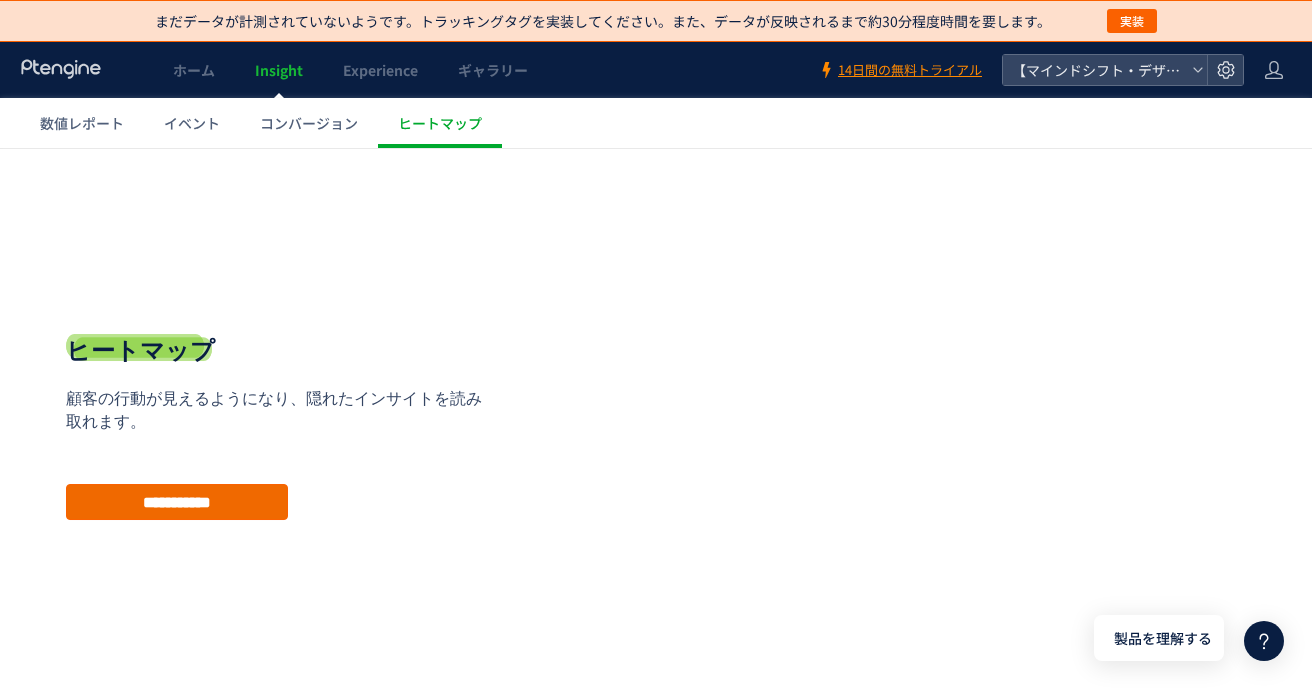click on "**********" at bounding box center [177, 502] 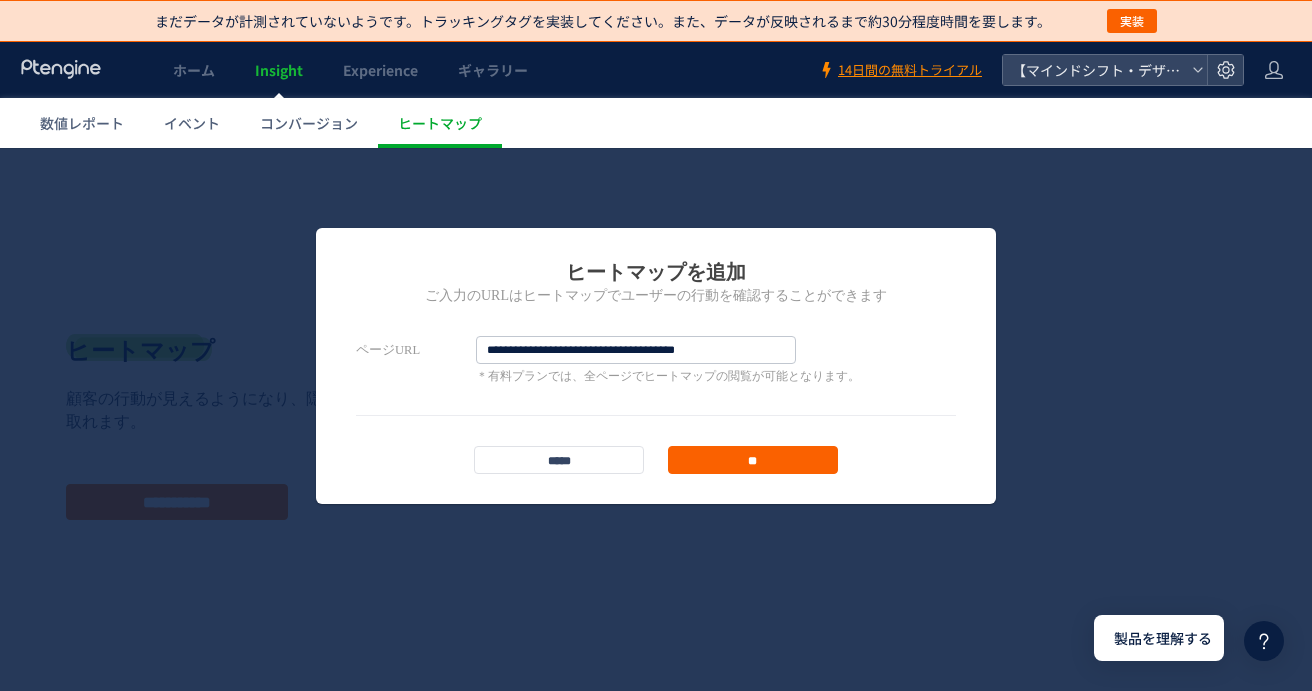 click on "**" at bounding box center [753, 460] 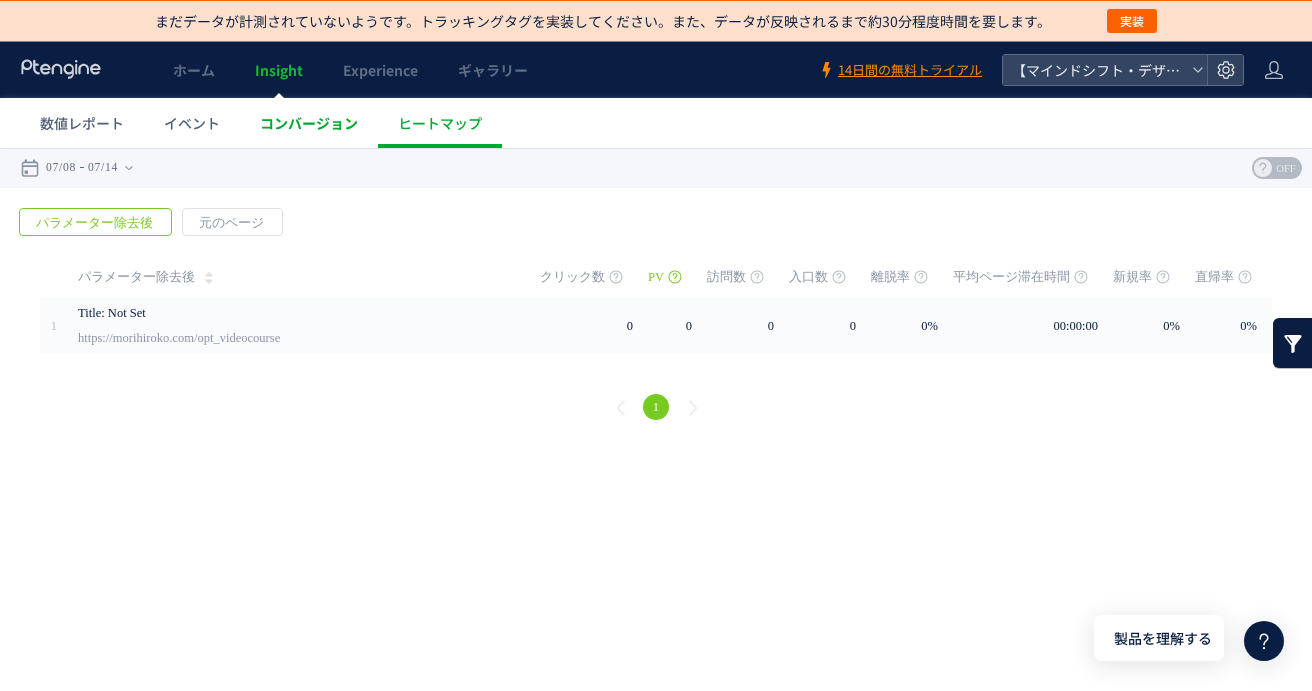 click on "コンバージョン" at bounding box center [309, 123] 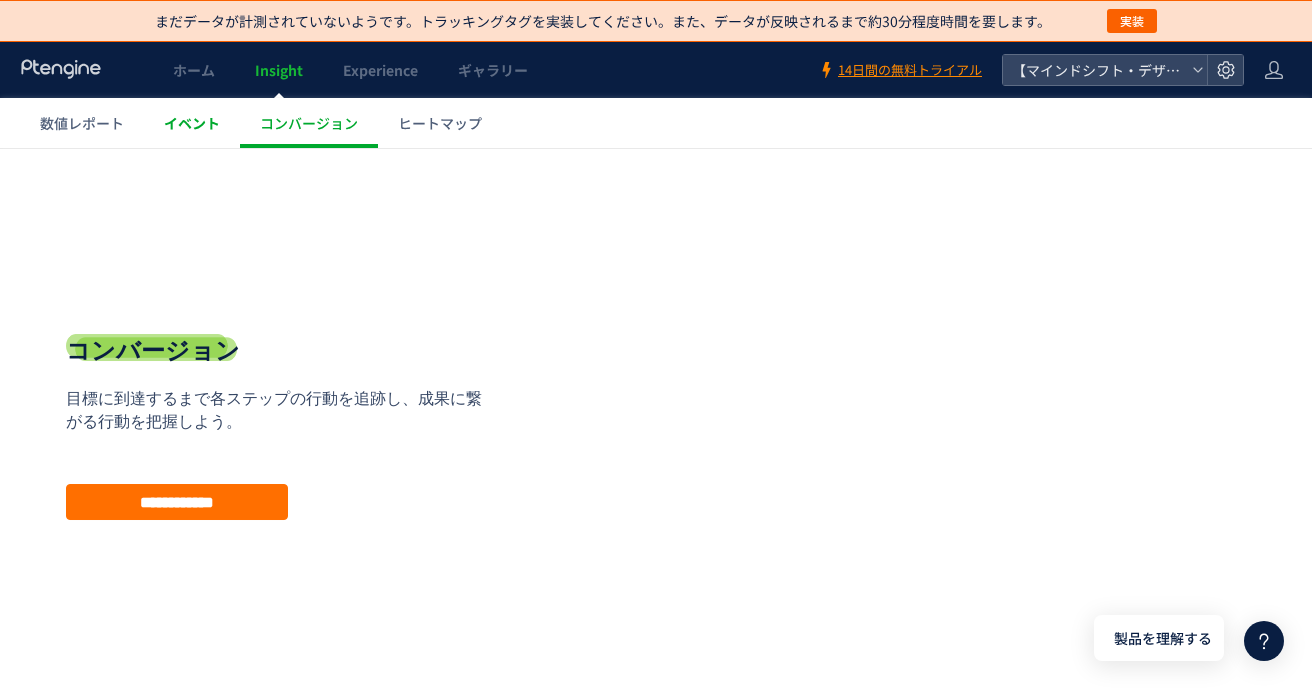 click on "イベント" at bounding box center [192, 123] 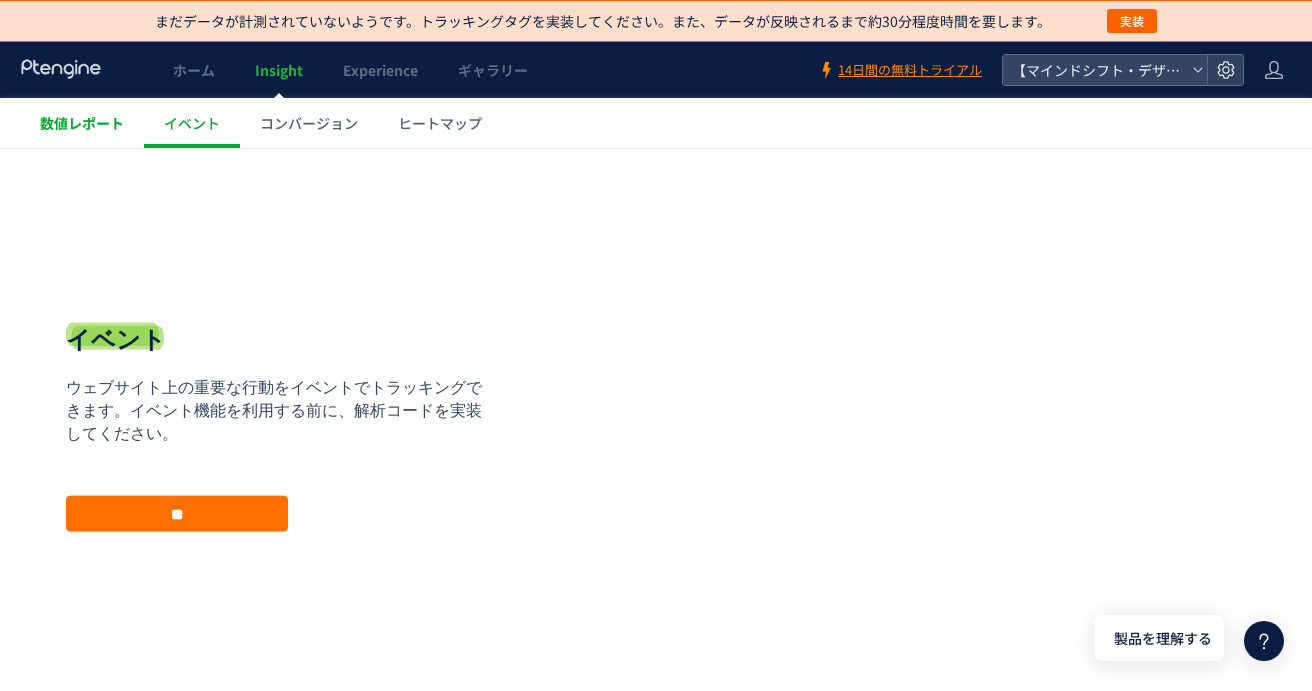 click on "数値レポート" at bounding box center (82, 123) 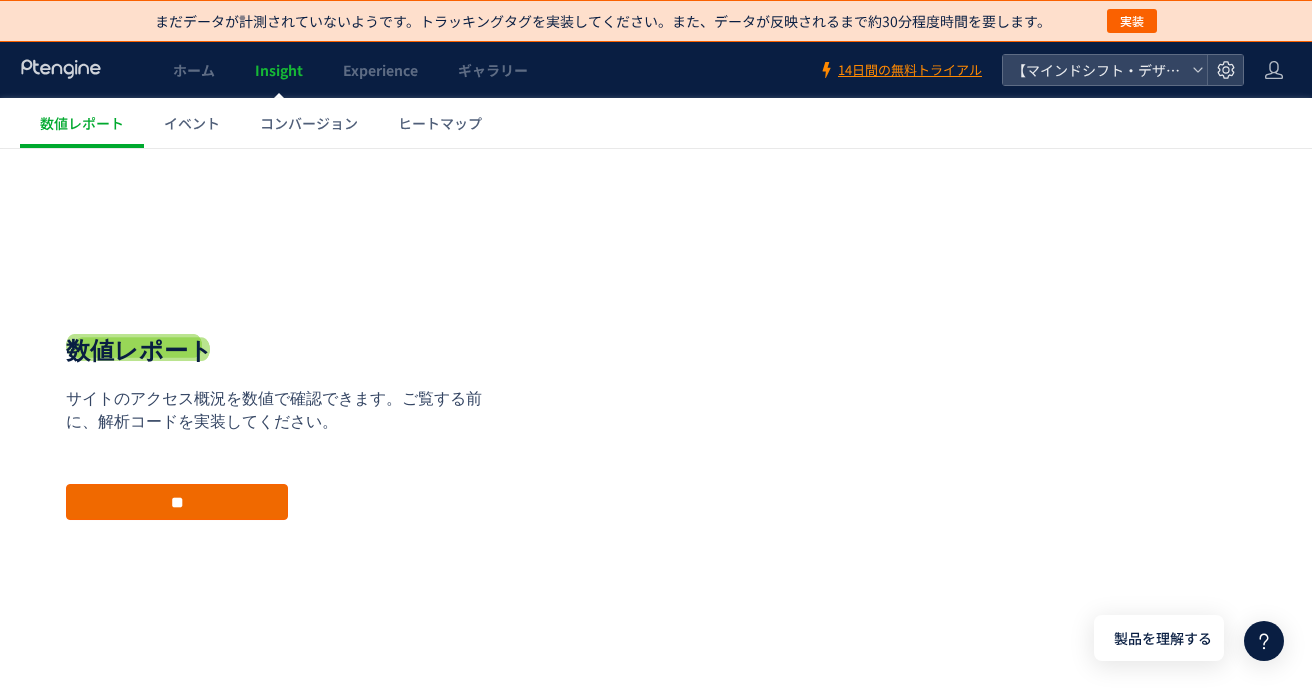 drag, startPoint x: 266, startPoint y: 496, endPoint x: 271, endPoint y: 642, distance: 146.08559 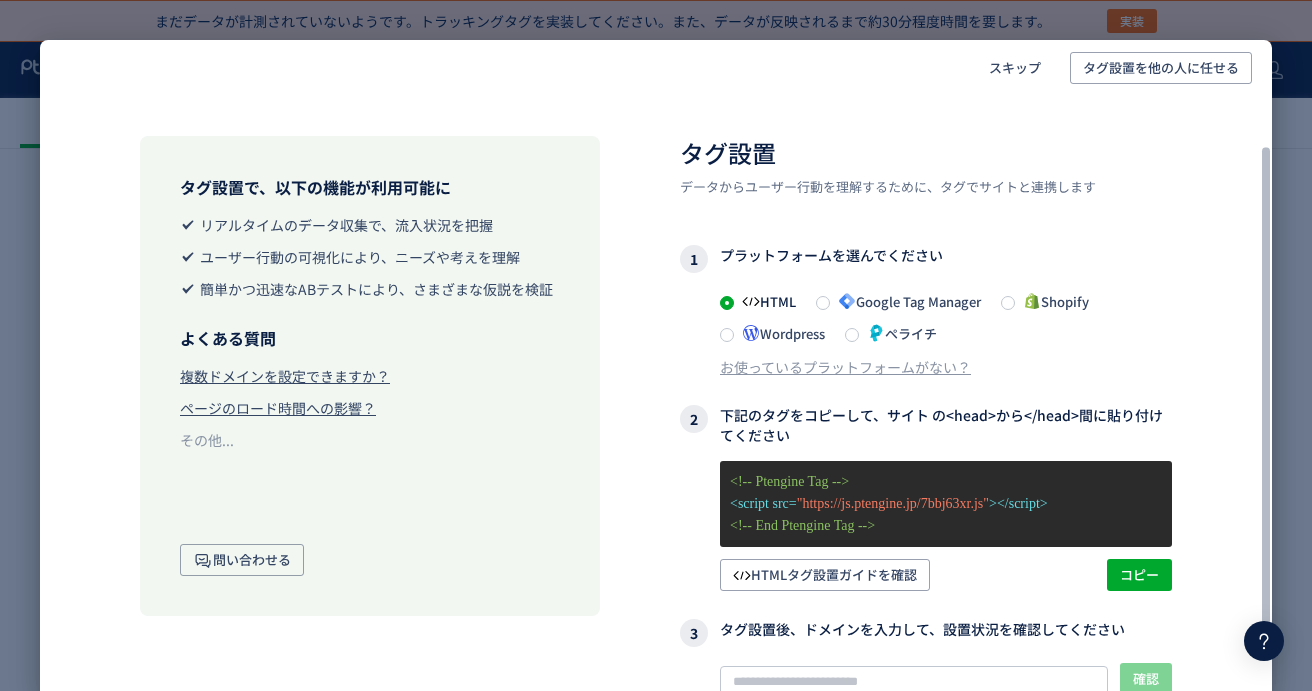 scroll, scrollTop: 2, scrollLeft: 0, axis: vertical 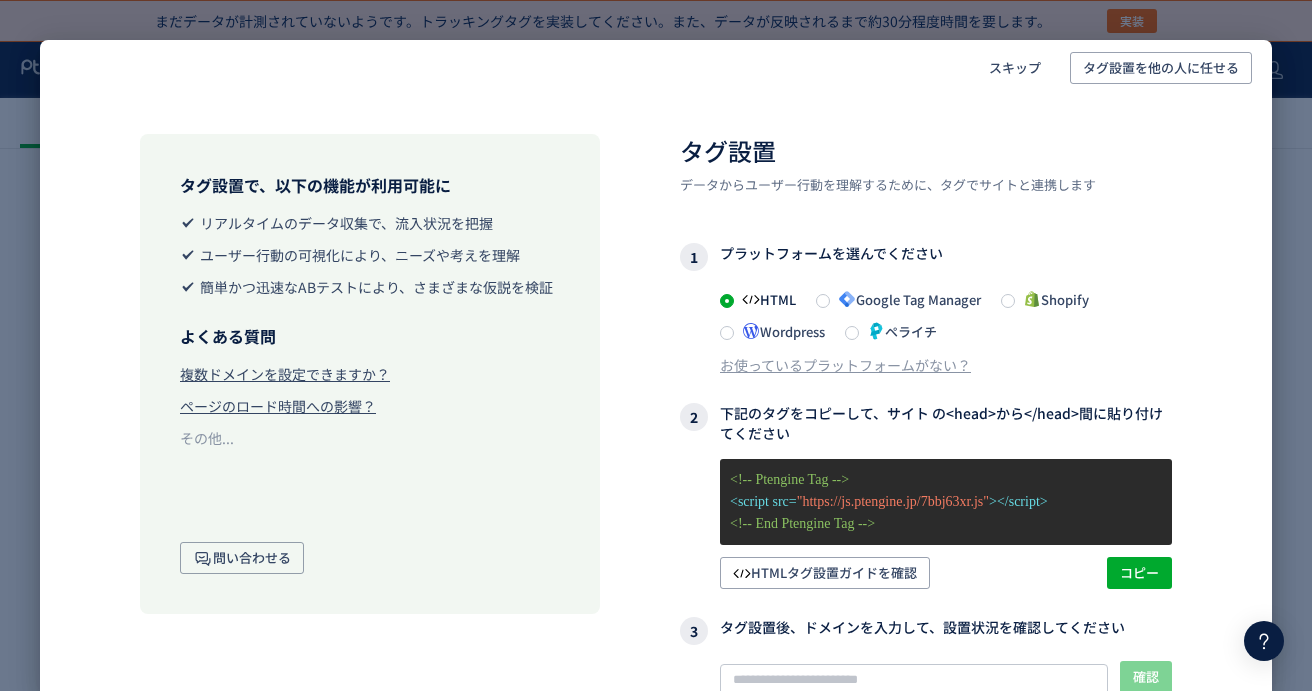 click on "スキップ タグ設置を他の人に任せる タグ設置で、以下の機能が利用可能に  リアルタイムのデータ収集で、流入状況を把握  ユーザー行動の可視化により、ニーズや考えを理解  簡単かつ迅速なABテストにより、さまざまな仮説を検証 よくある質問 複数ドメインを設定できますか？ ページのロード時間への影響？ その他...  問い合わせる タグ設置 データからユーザー行動を理解するために、タグでサイトと連携します 1  プラットフォームを選んでください  HTML  Google Tag Manager  Shopify  Wordpress  ペライチ お使っているプラットフォームがない？ 2  下記のタグをコピーして、サイト  の<head>から</head>間に貼り付けてください <!-- Ptengine Tag -->  <script src= "https://js.ptengine.jp/7bbj63xr.js" ></script>  <!-- End Ptengine Tag -->  HTMLタグ設置ガイドを確認 コピー 3 確認 記事" 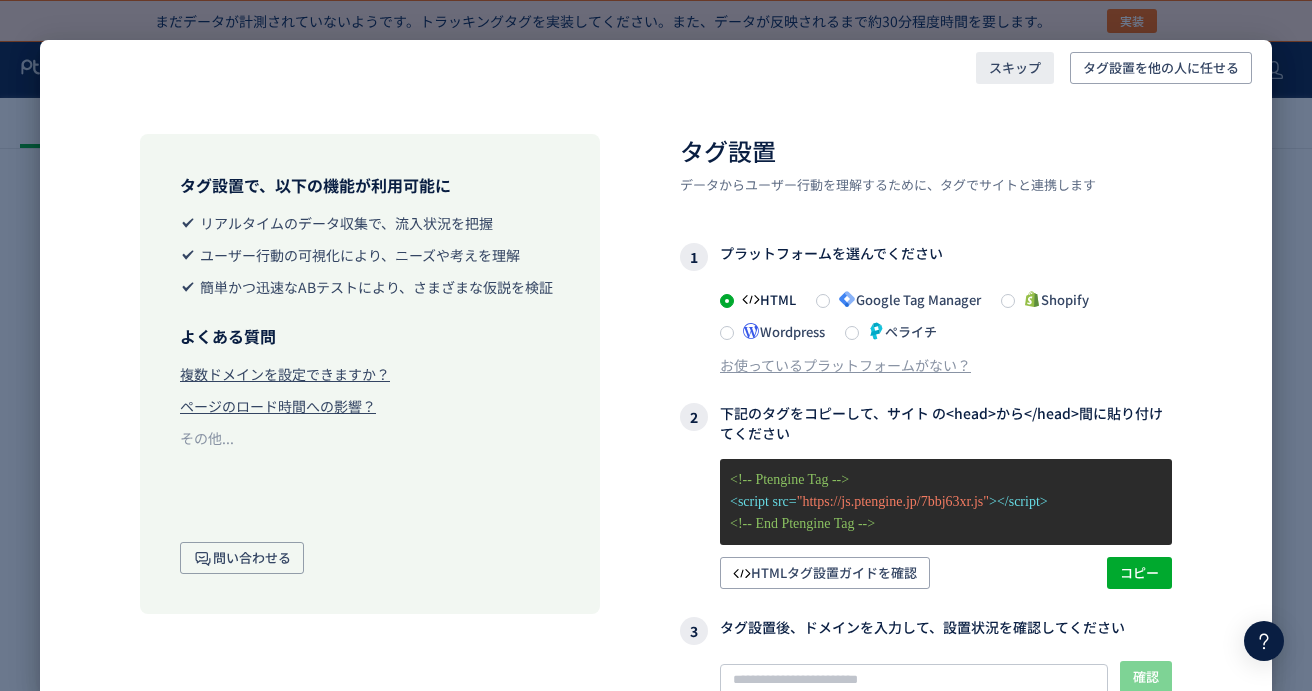click on "スキップ" at bounding box center (1015, 68) 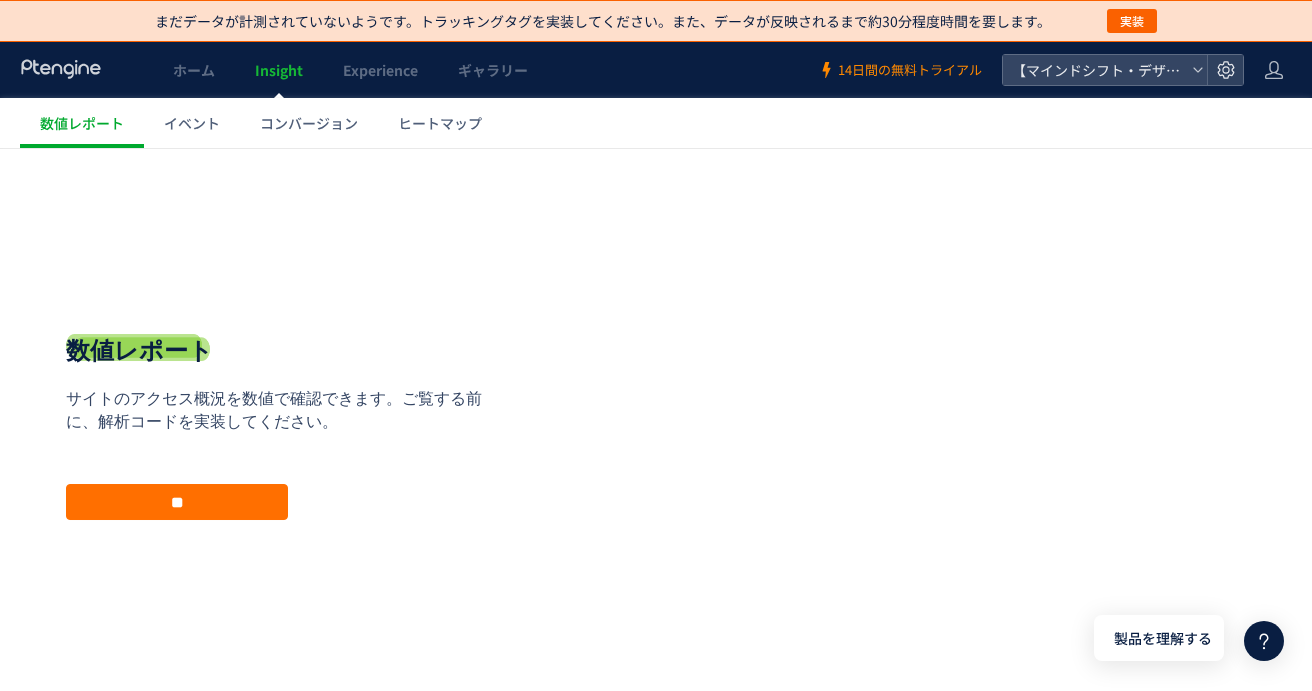click on "14日間の無料トライアル" at bounding box center (910, 70) 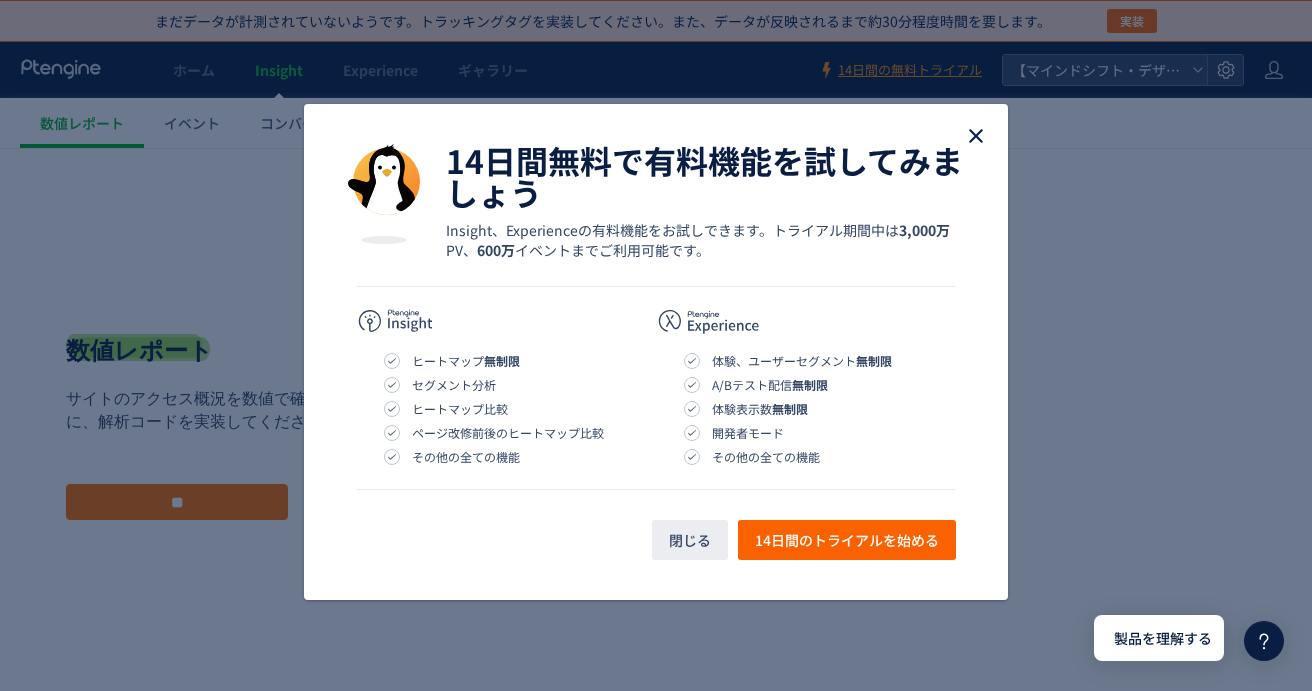 click 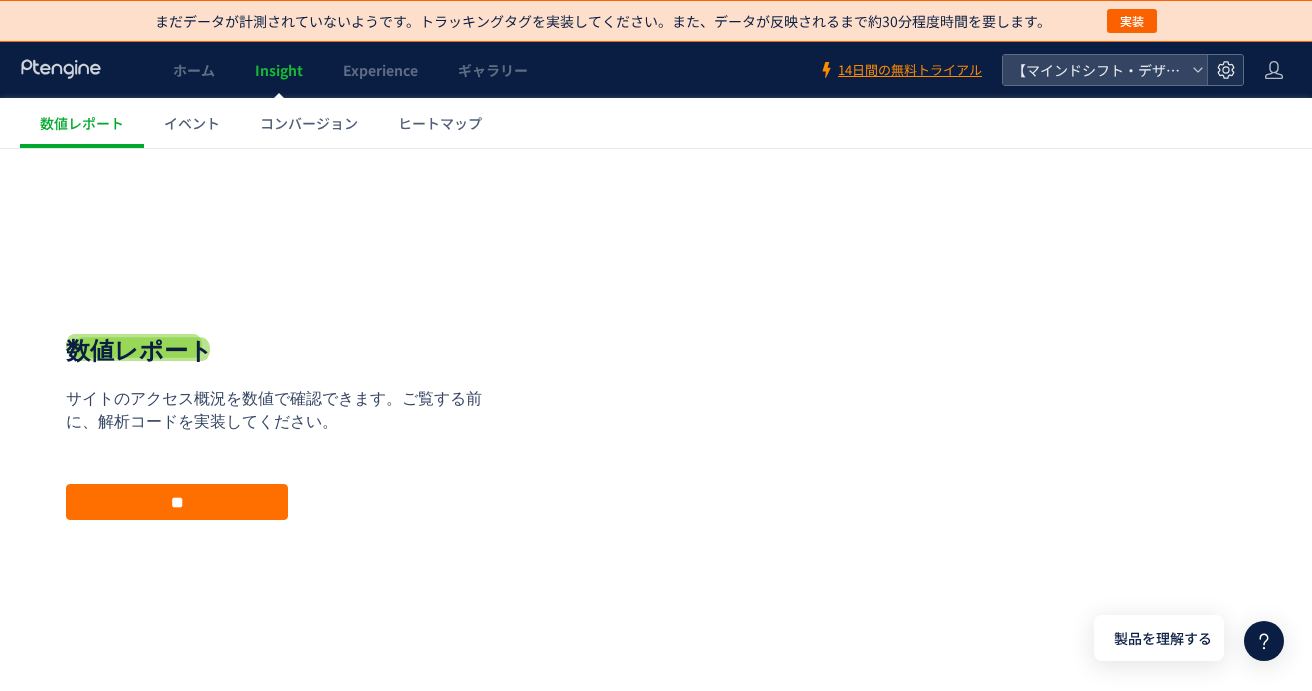 click 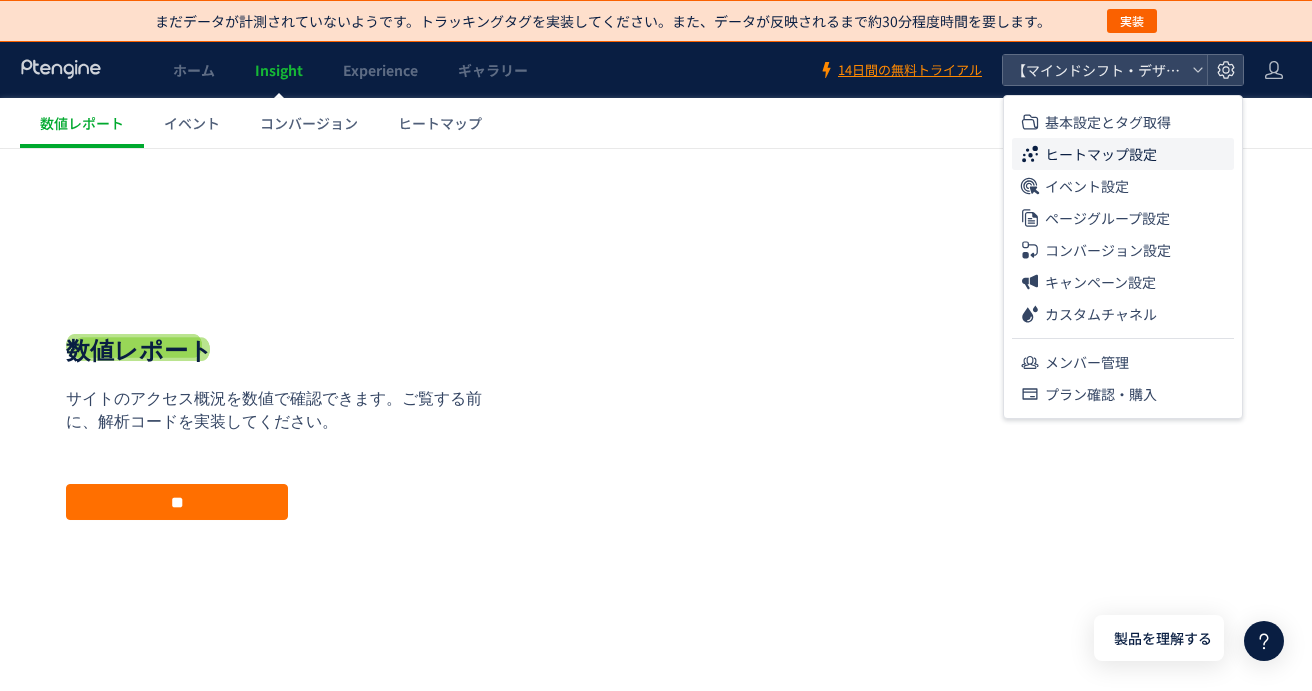 drag, startPoint x: 1165, startPoint y: 148, endPoint x: 1077, endPoint y: 146, distance: 88.02273 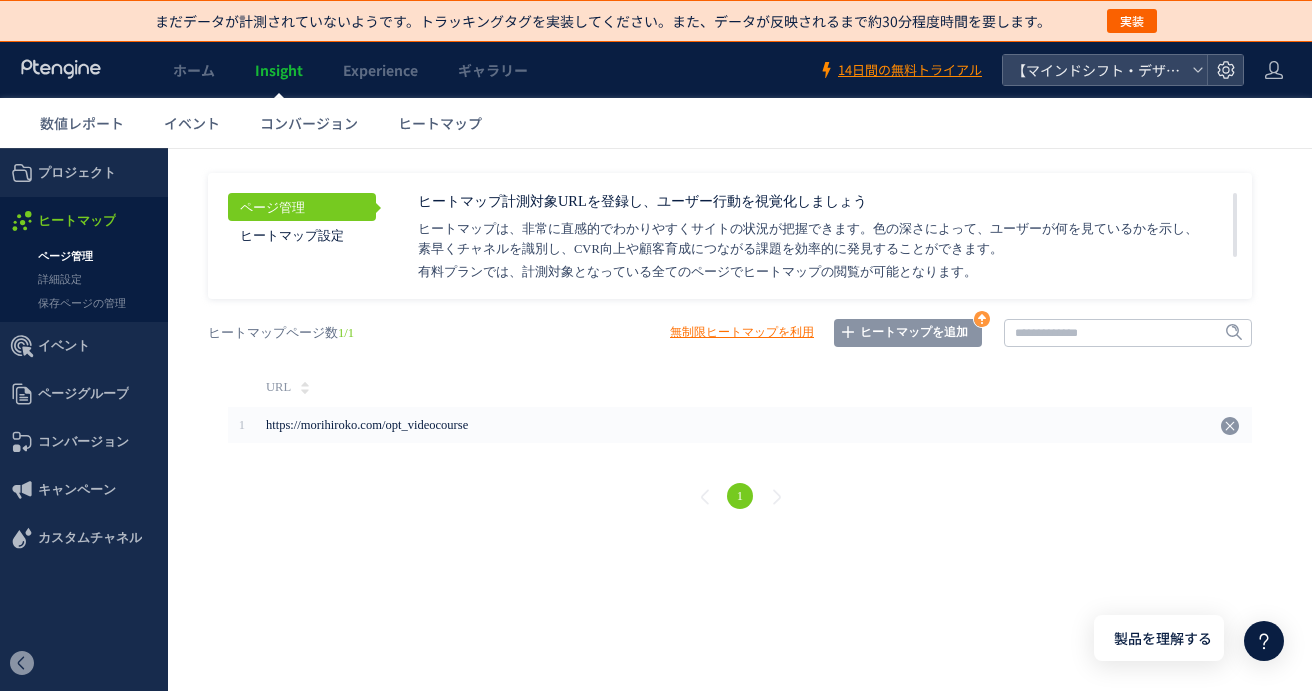 click on "ヒートマップを追加" at bounding box center [908, 333] 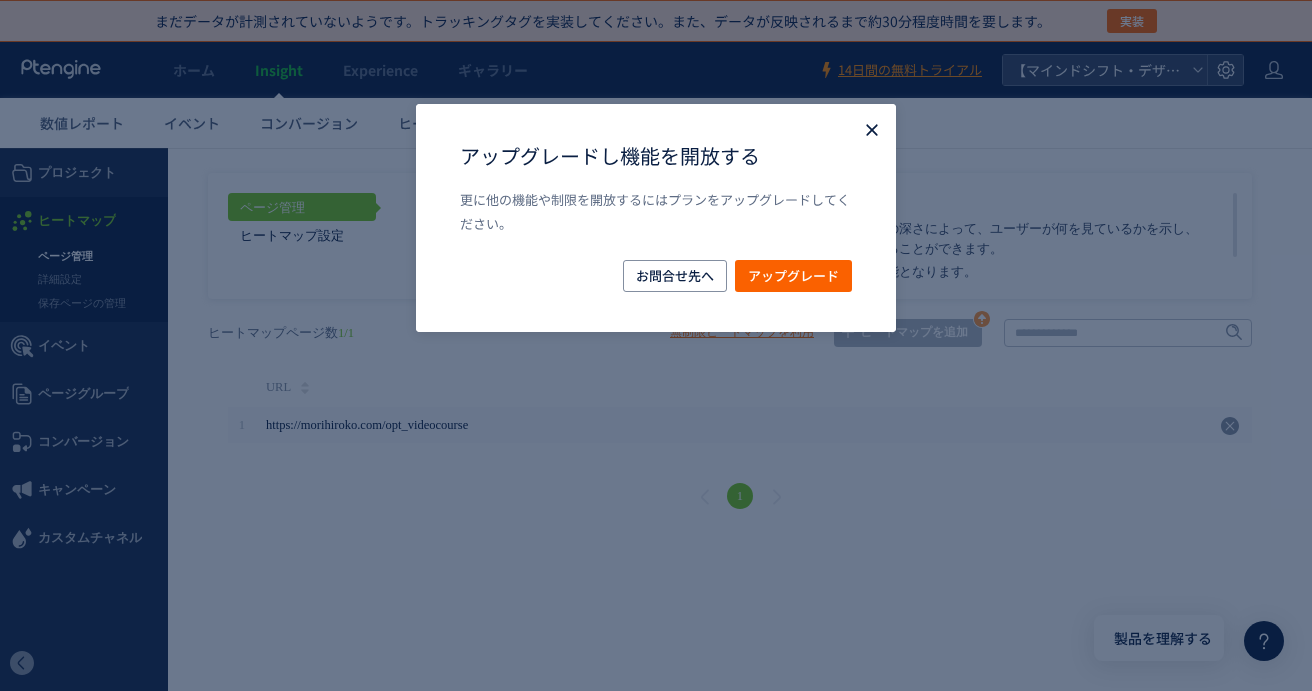 click 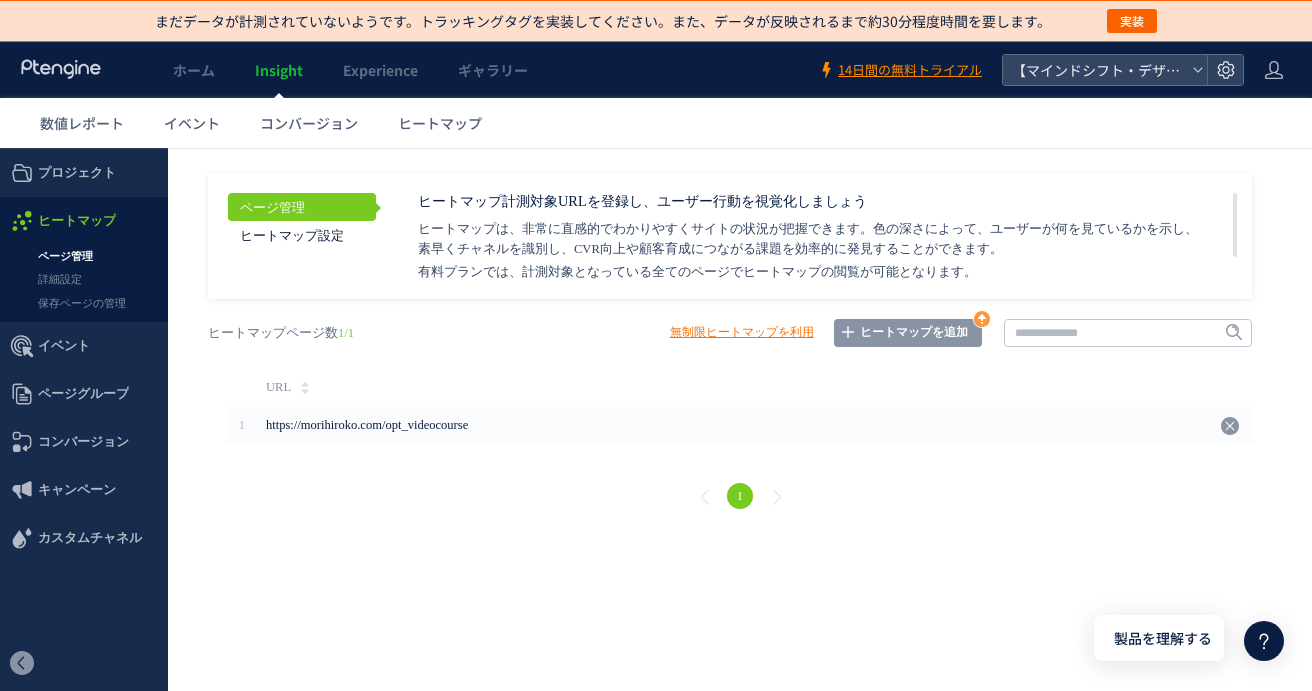 click 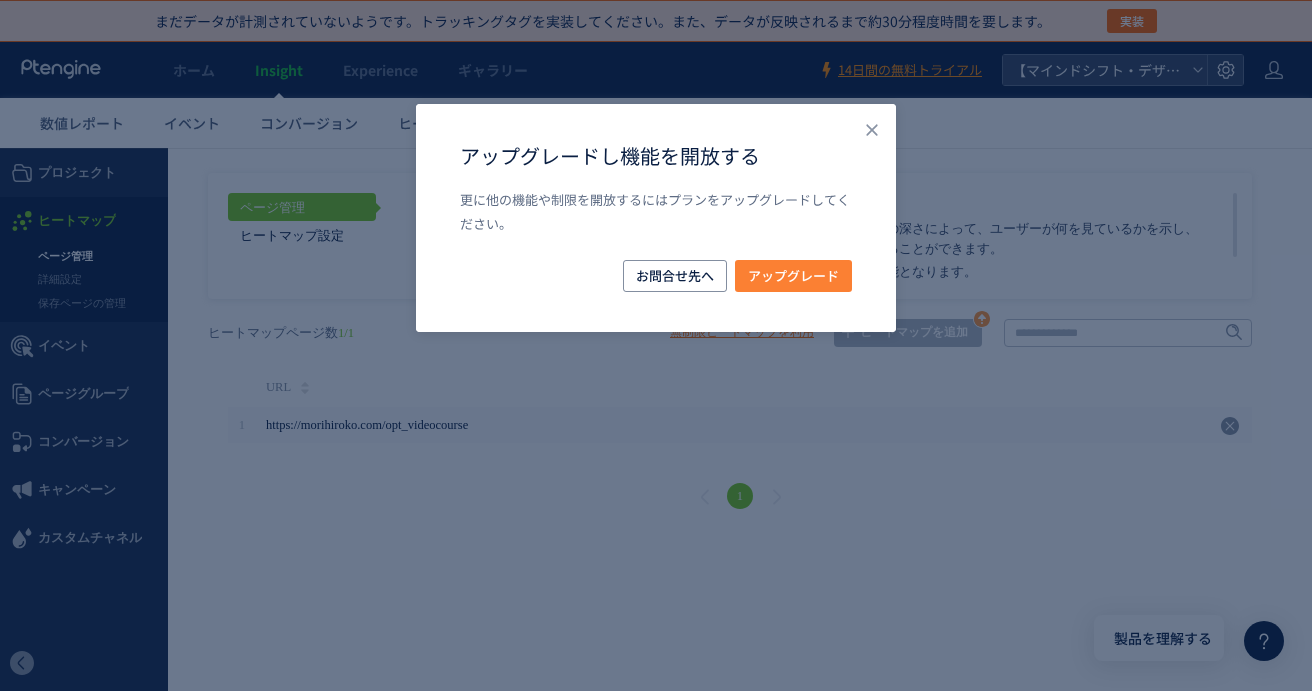 click on "アップグレード" at bounding box center (793, 276) 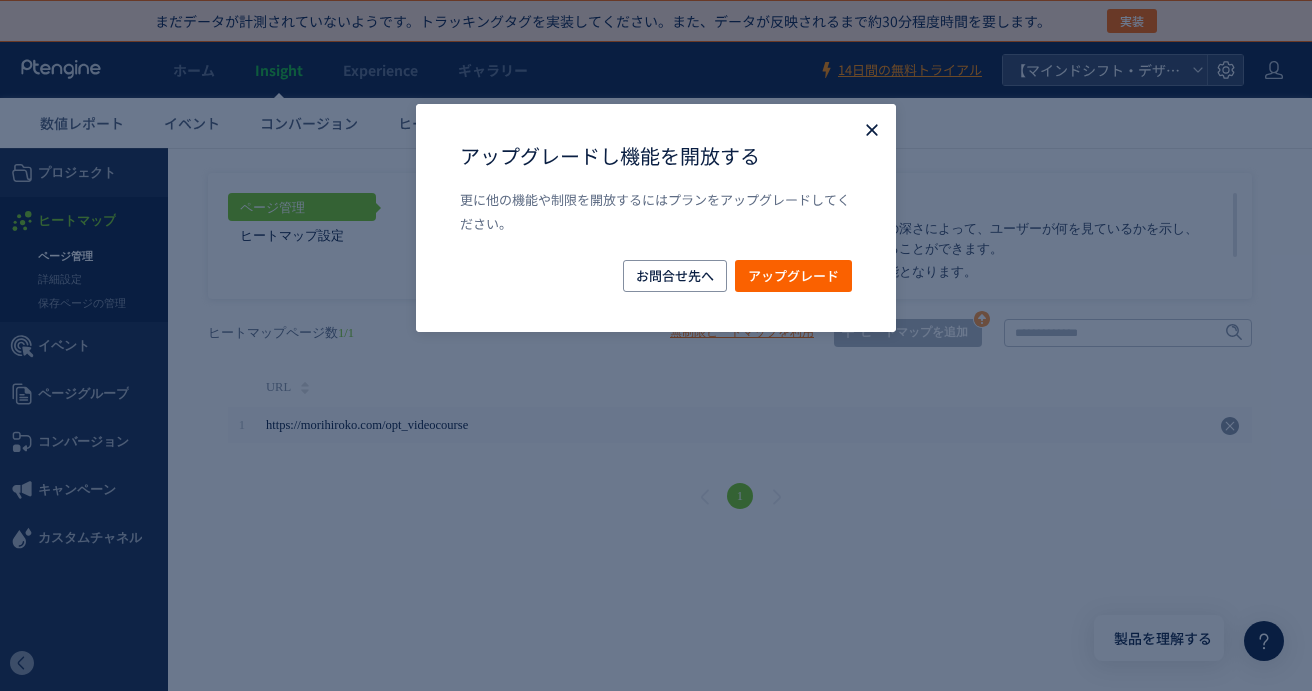 click 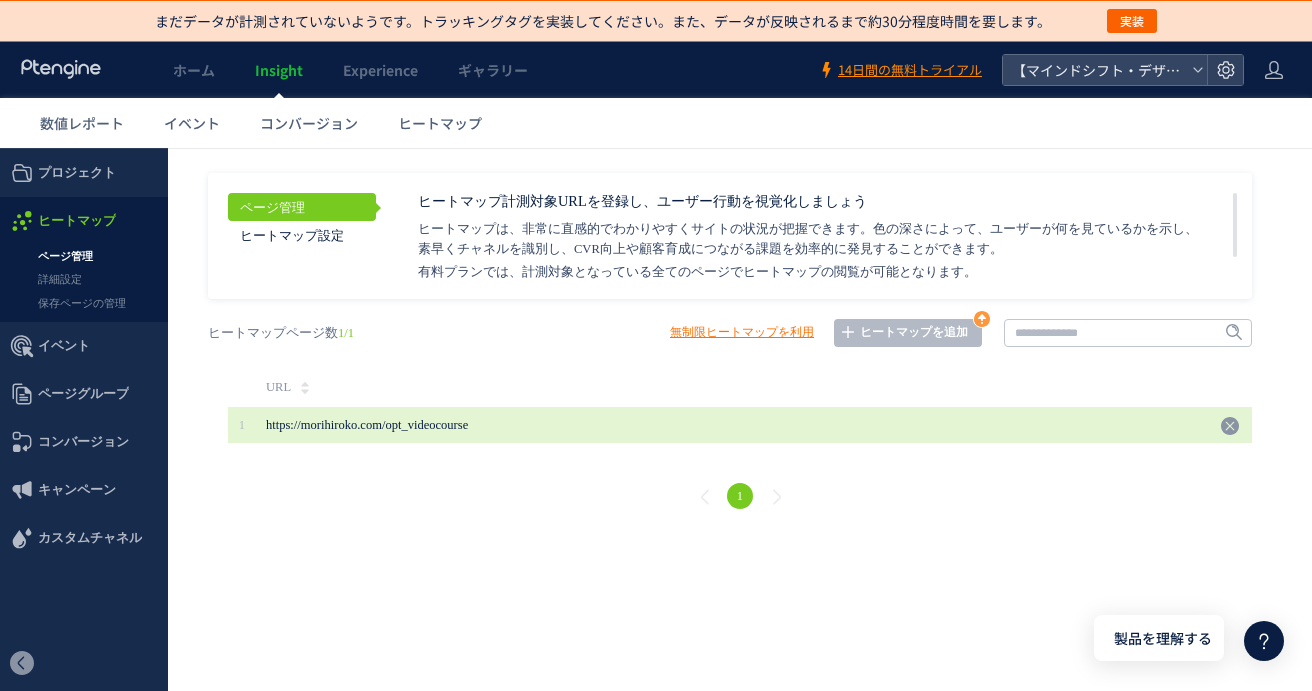 click on "https://morihiroko.com/opt_videocourse" at bounding box center [367, 425] 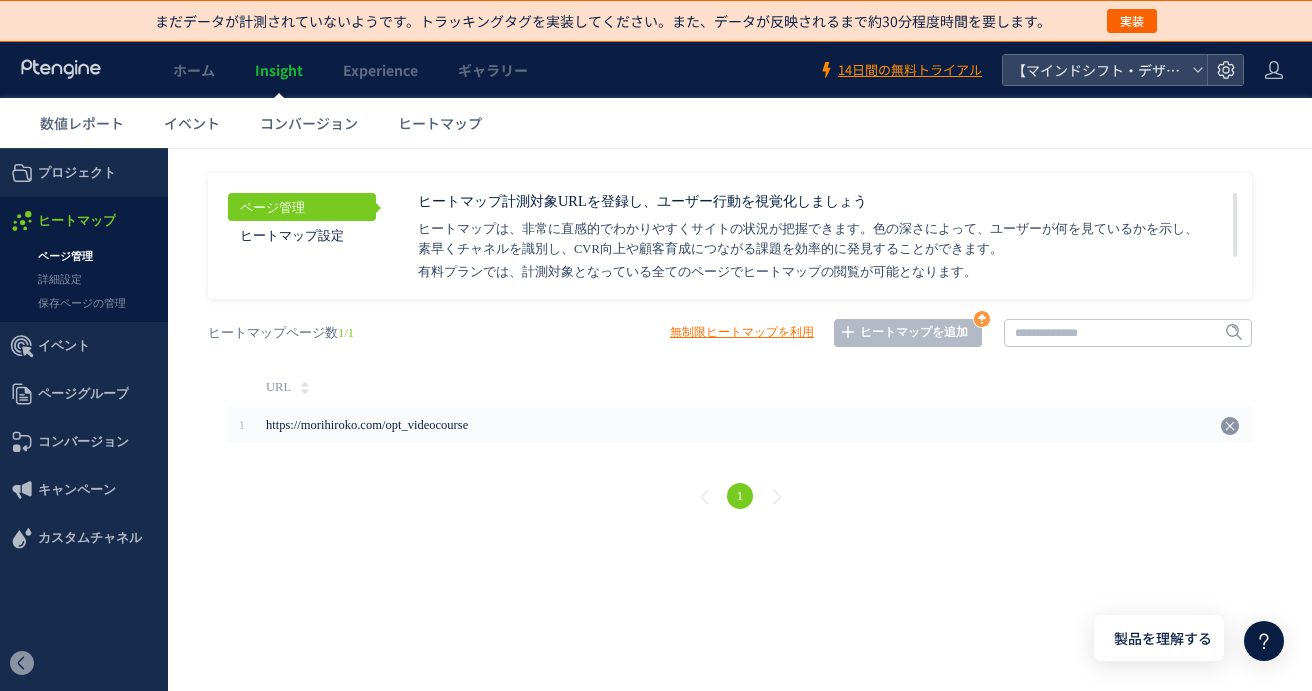 click on "URL" at bounding box center [735, 387] 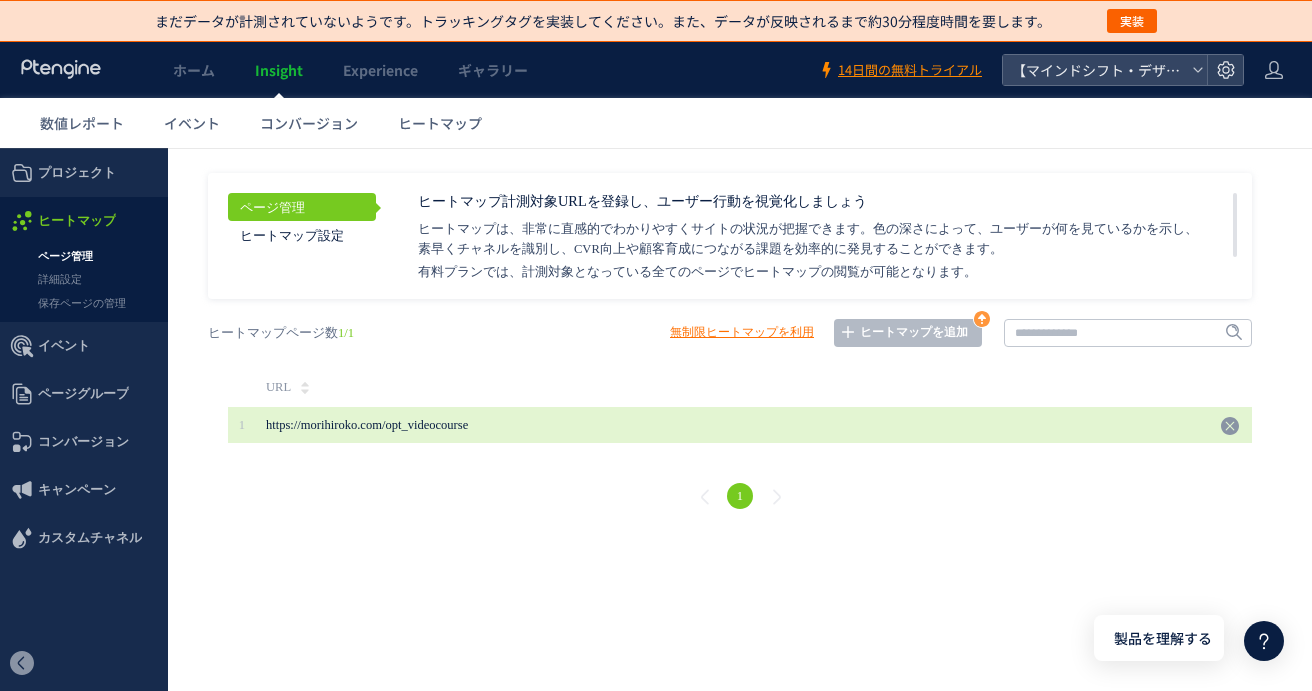 click on "https://morihiroko.com/opt_videocourse" at bounding box center [367, 425] 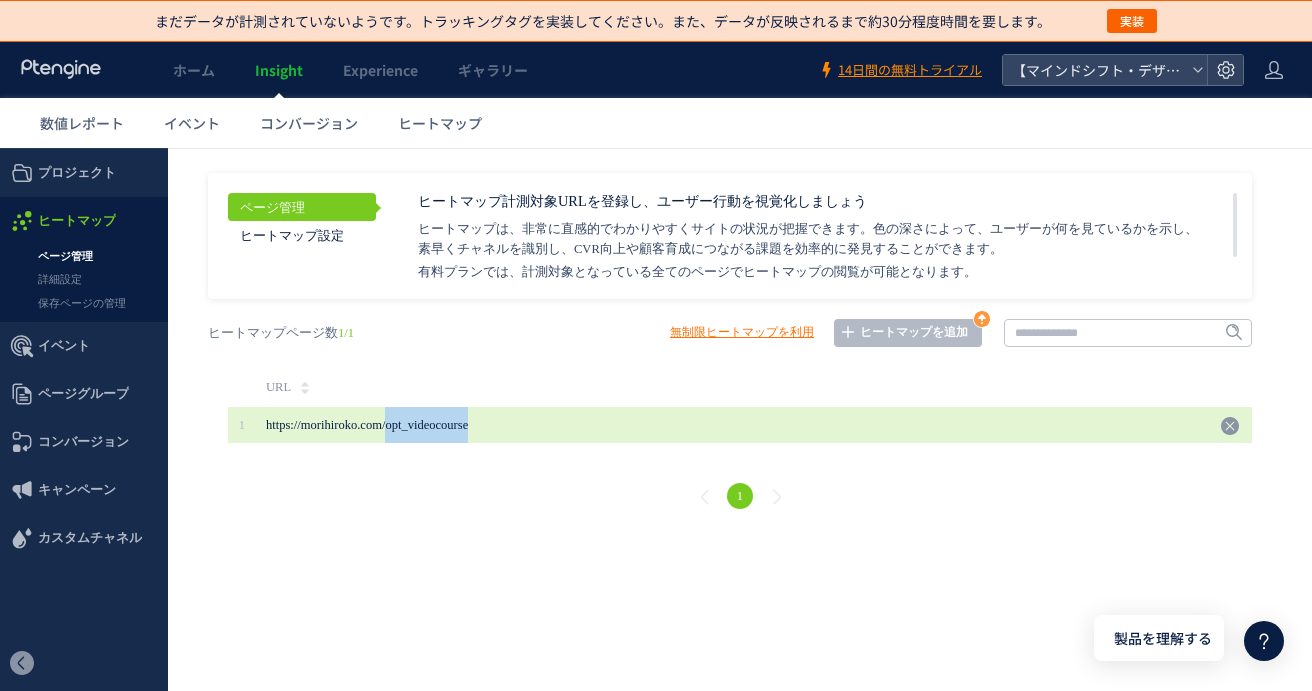 click on "https://morihiroko.com/opt_videocourse" at bounding box center (367, 425) 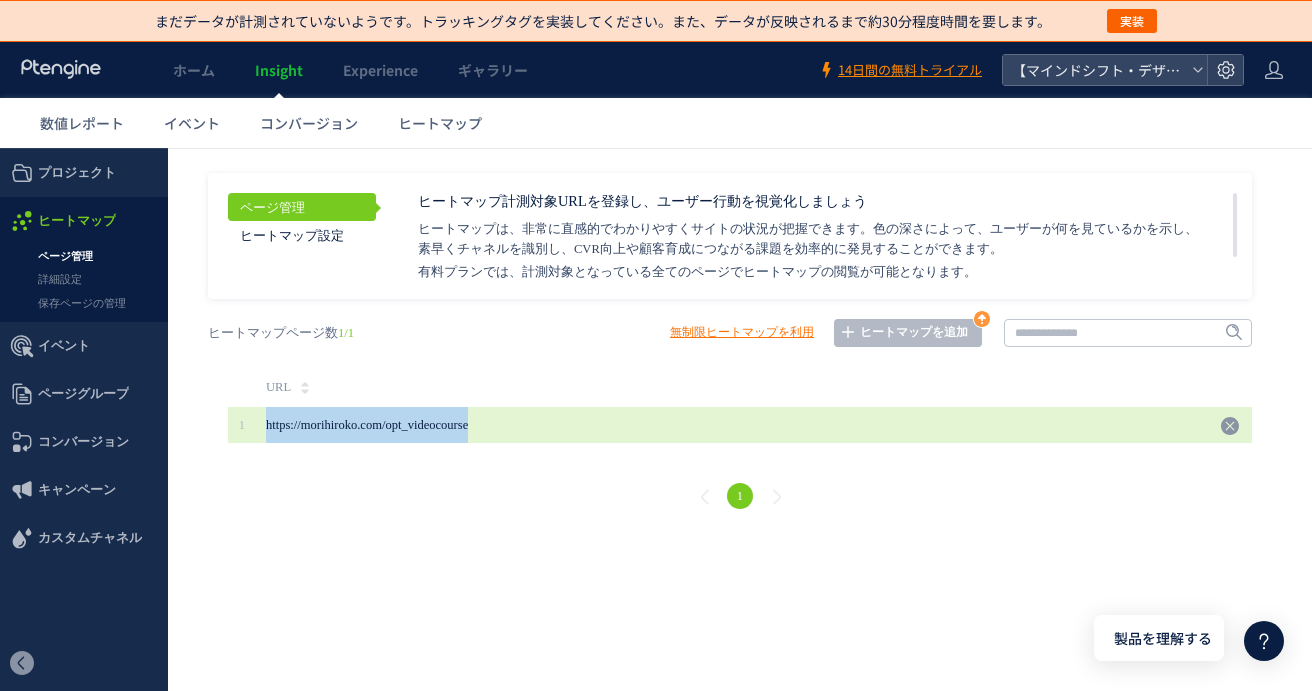 click on "https://morihiroko.com/opt_videocourse" at bounding box center [367, 425] 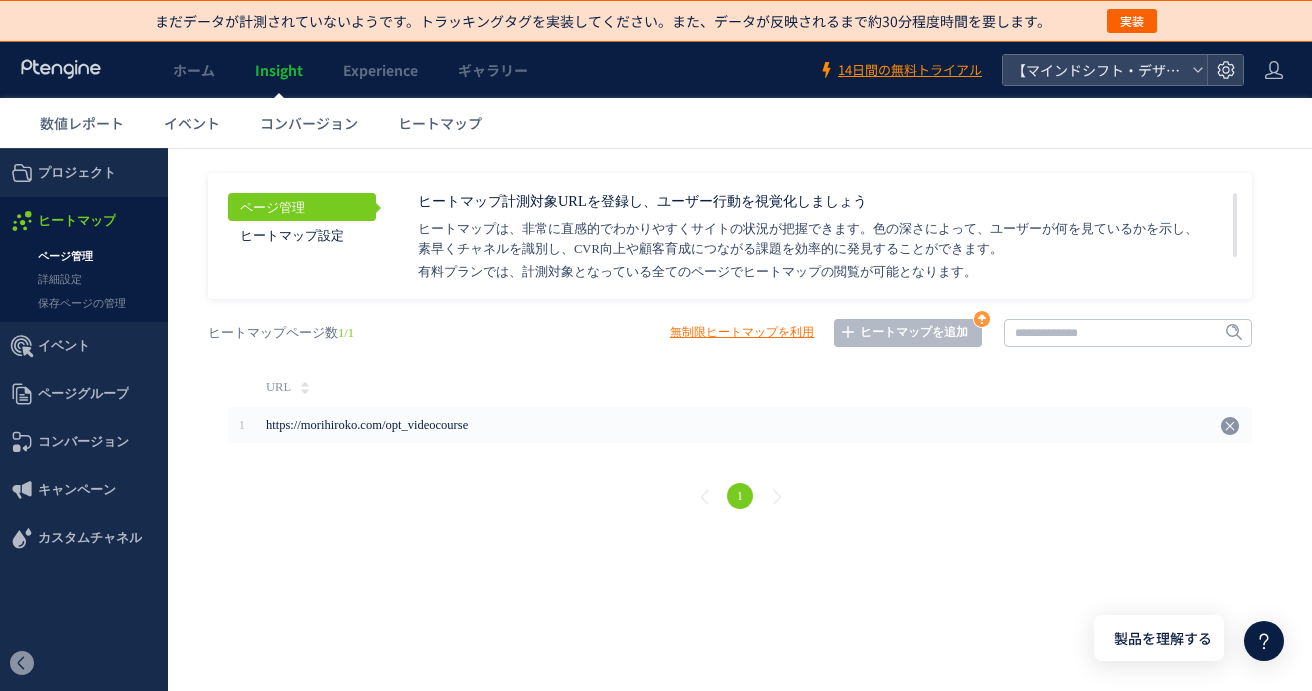 click on "戻る
ヒートマップを計測させるには、解析コードを実装してください。
実装
URL
タイトル名" at bounding box center [740, 417] 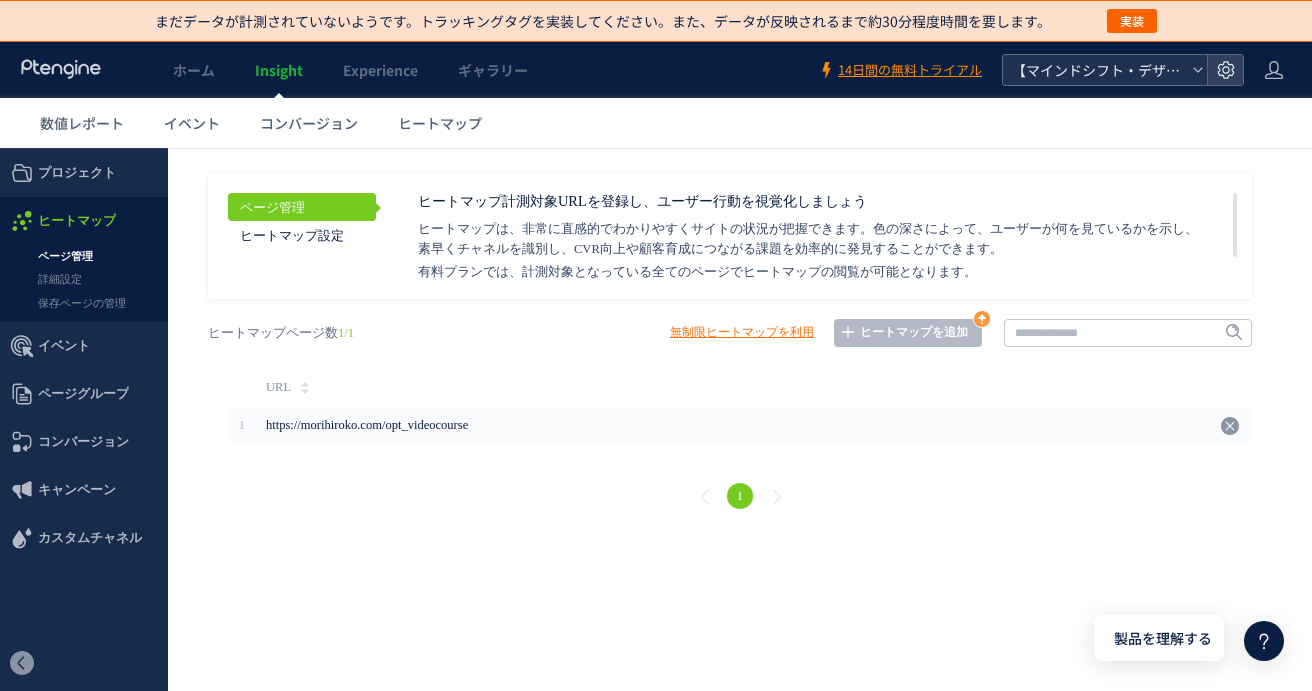 click on "【マインドシフト・デザイン】オプト用LP" at bounding box center (1095, 70) 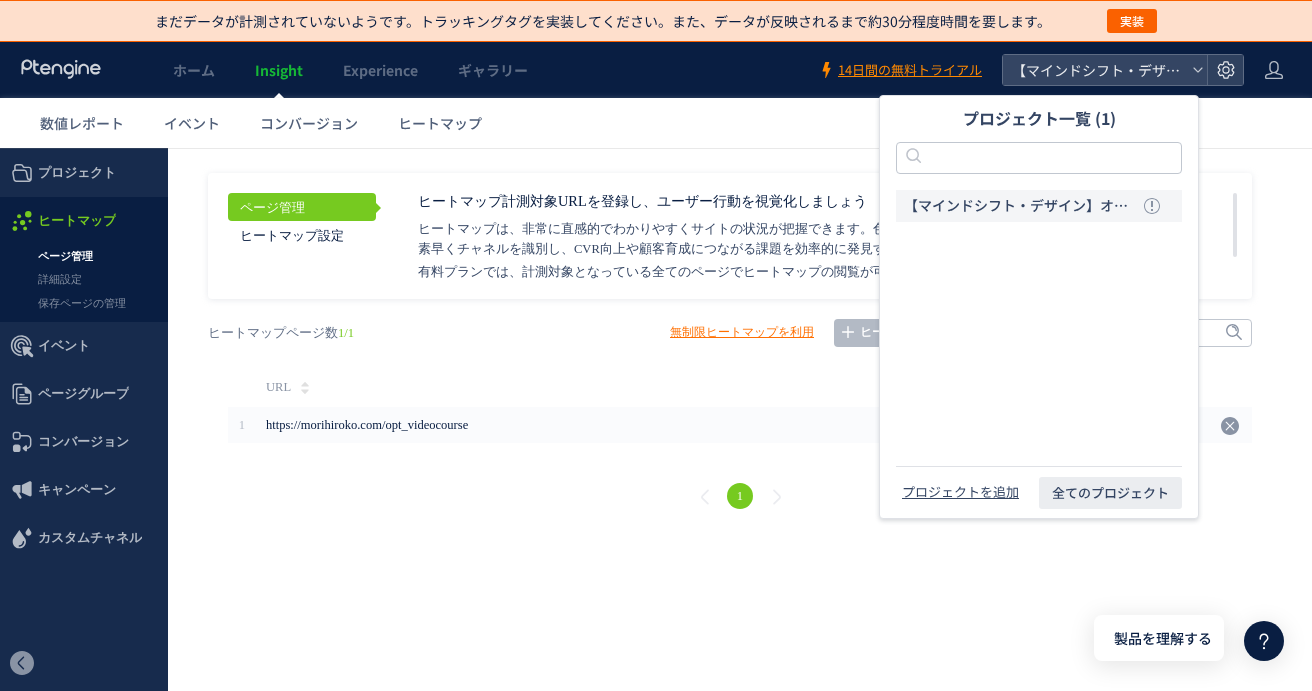 click on "数値レポート イベント コンバージョン ヒートマップ" at bounding box center (666, 123) 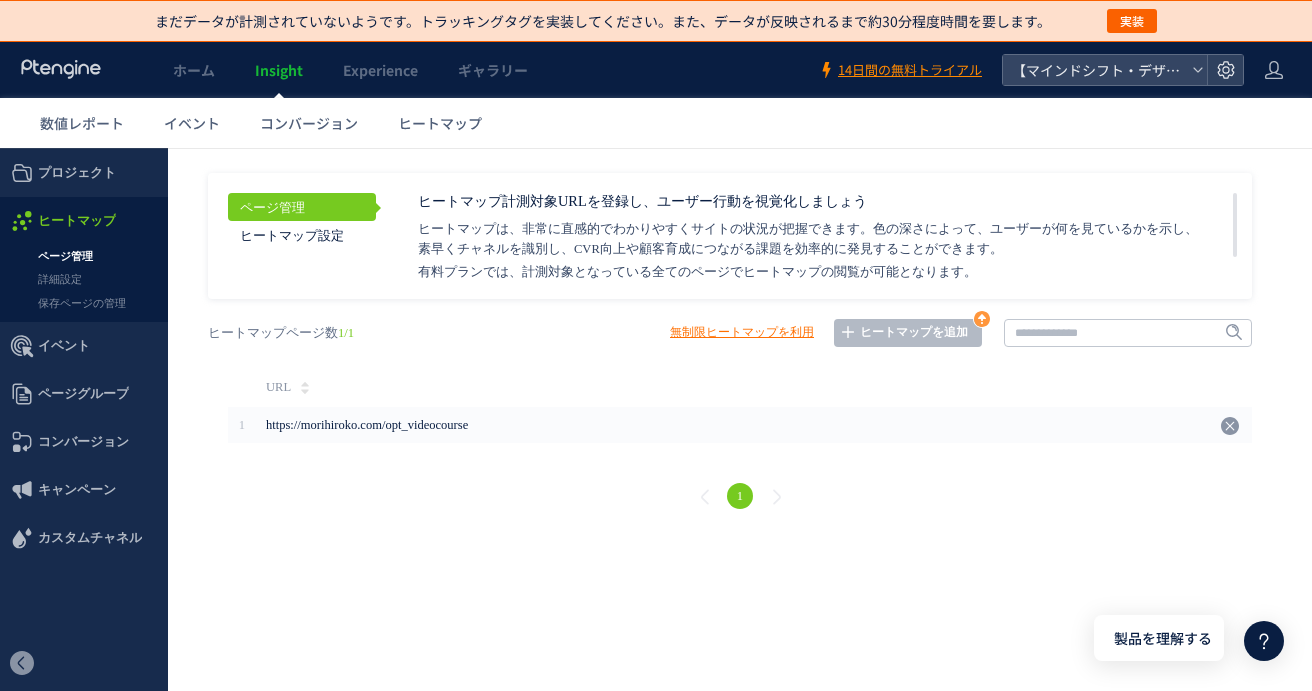 click on "ページ管理" at bounding box center [84, 256] 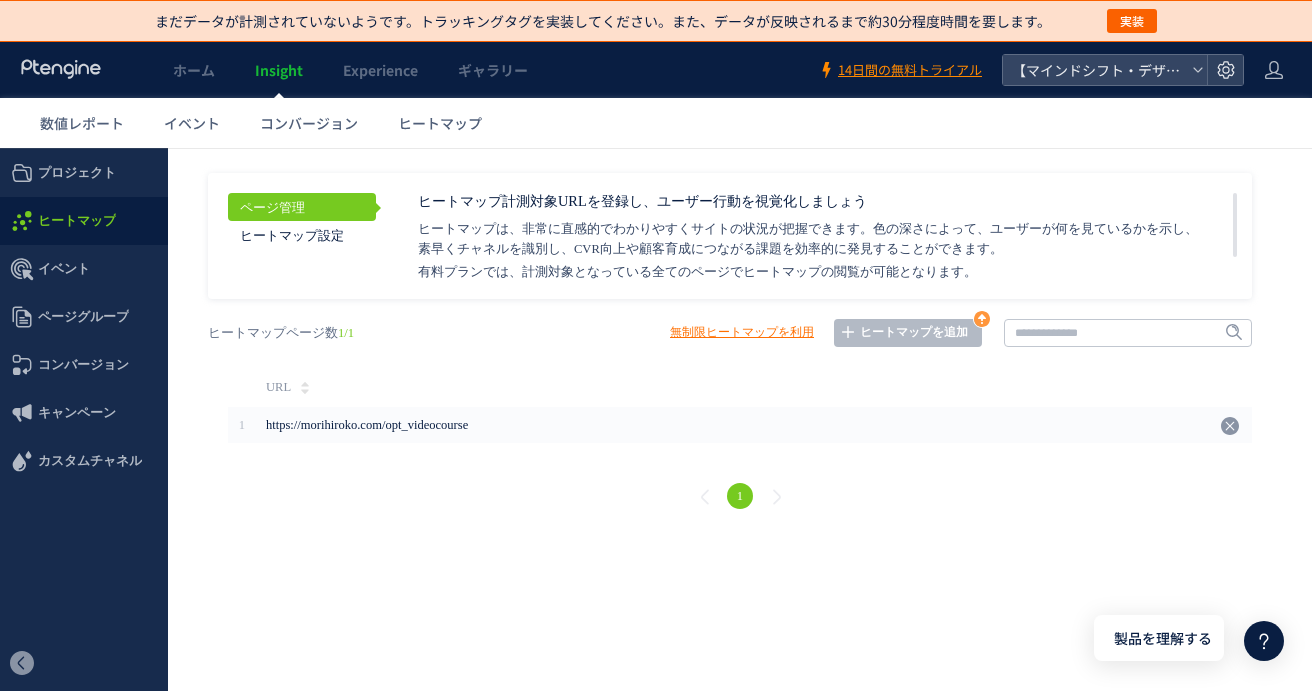 click on "ヒートマップ" at bounding box center (77, 221) 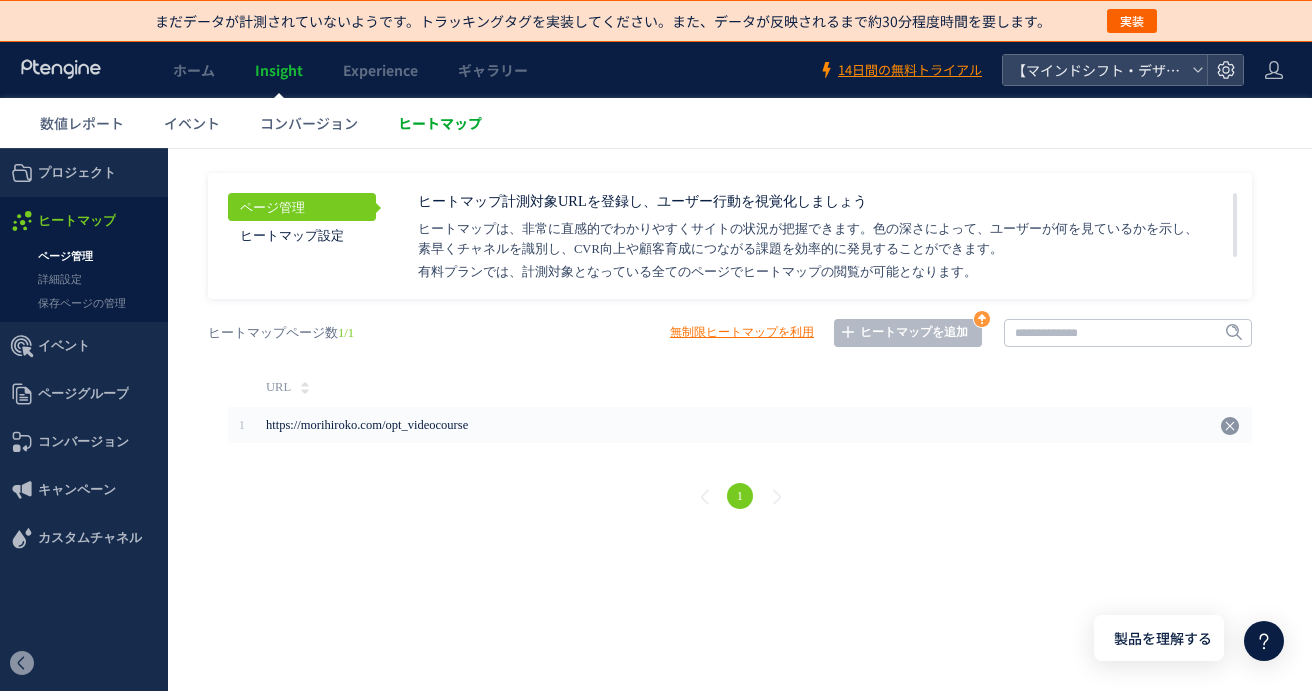 click on "ヒートマップ" at bounding box center [440, 123] 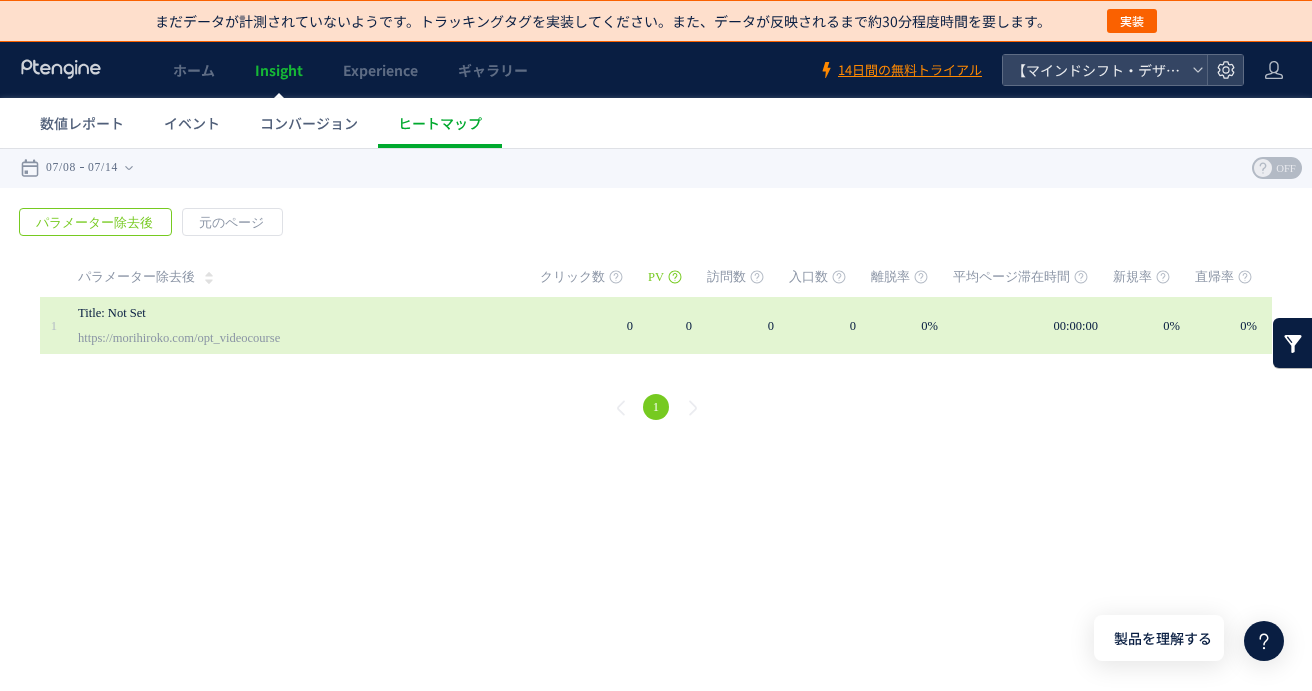 click on "Title: Not Set" at bounding box center [288, 313] 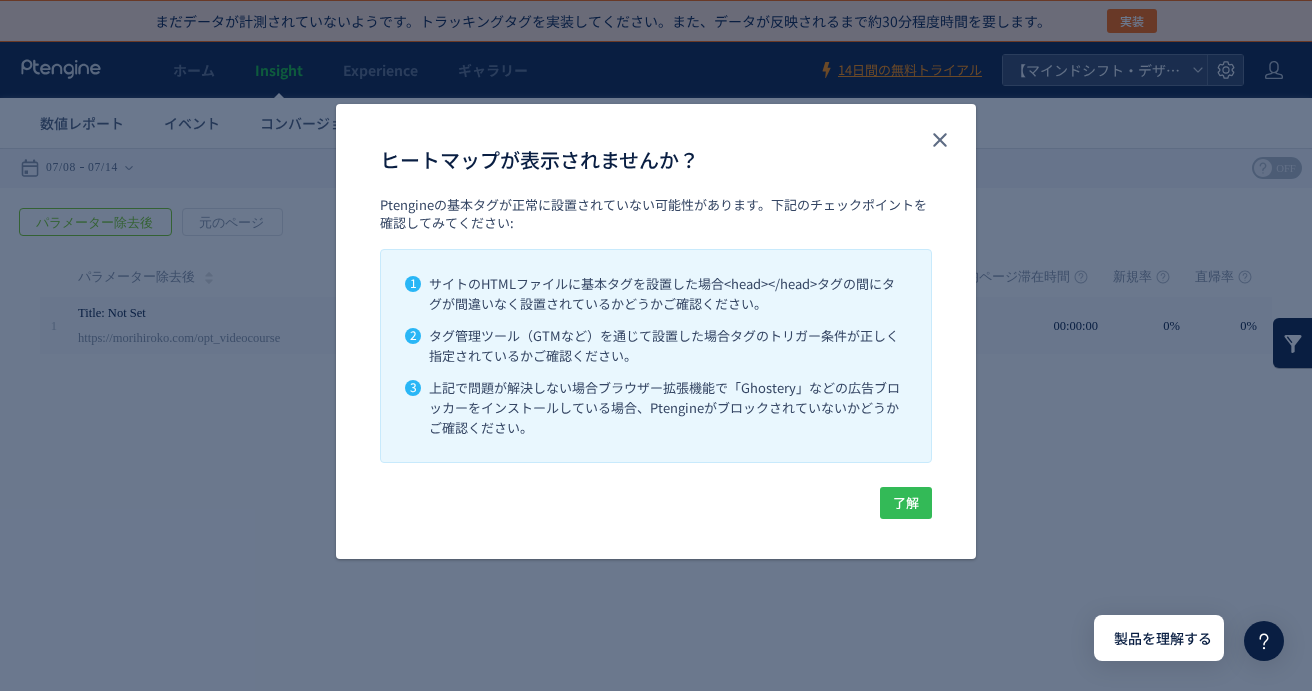 click on "了解" at bounding box center [906, 503] 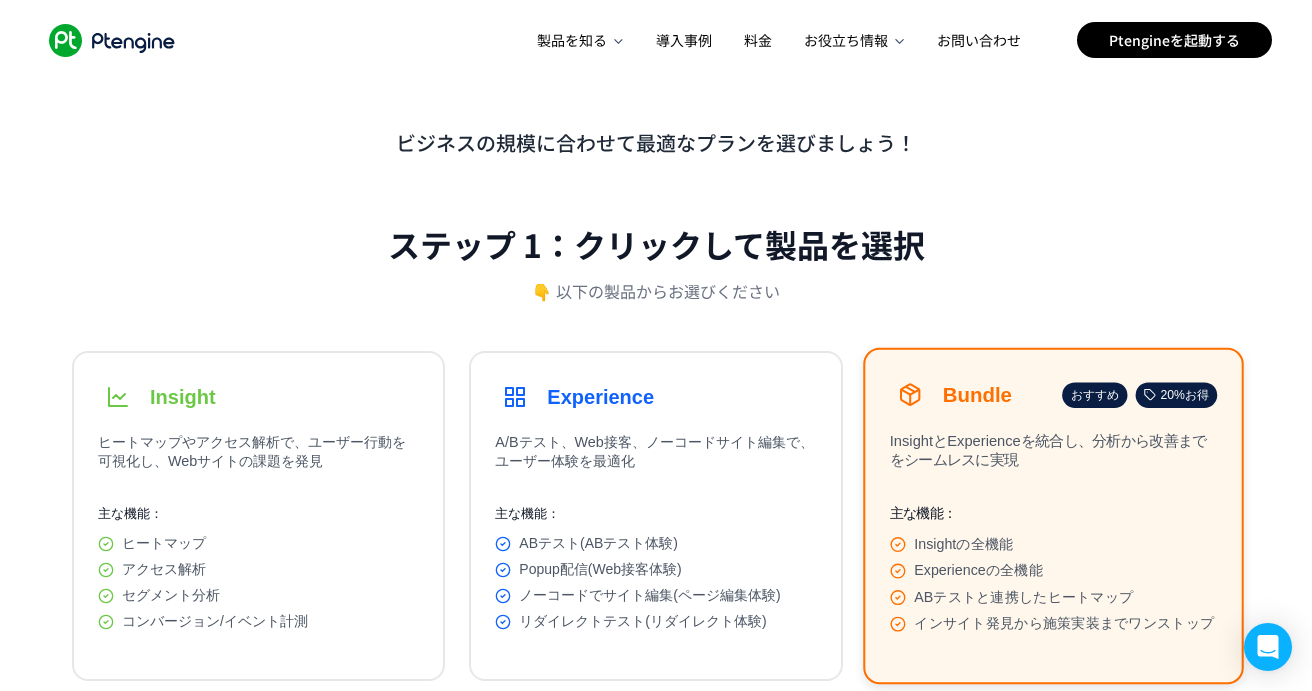 scroll, scrollTop: 0, scrollLeft: 0, axis: both 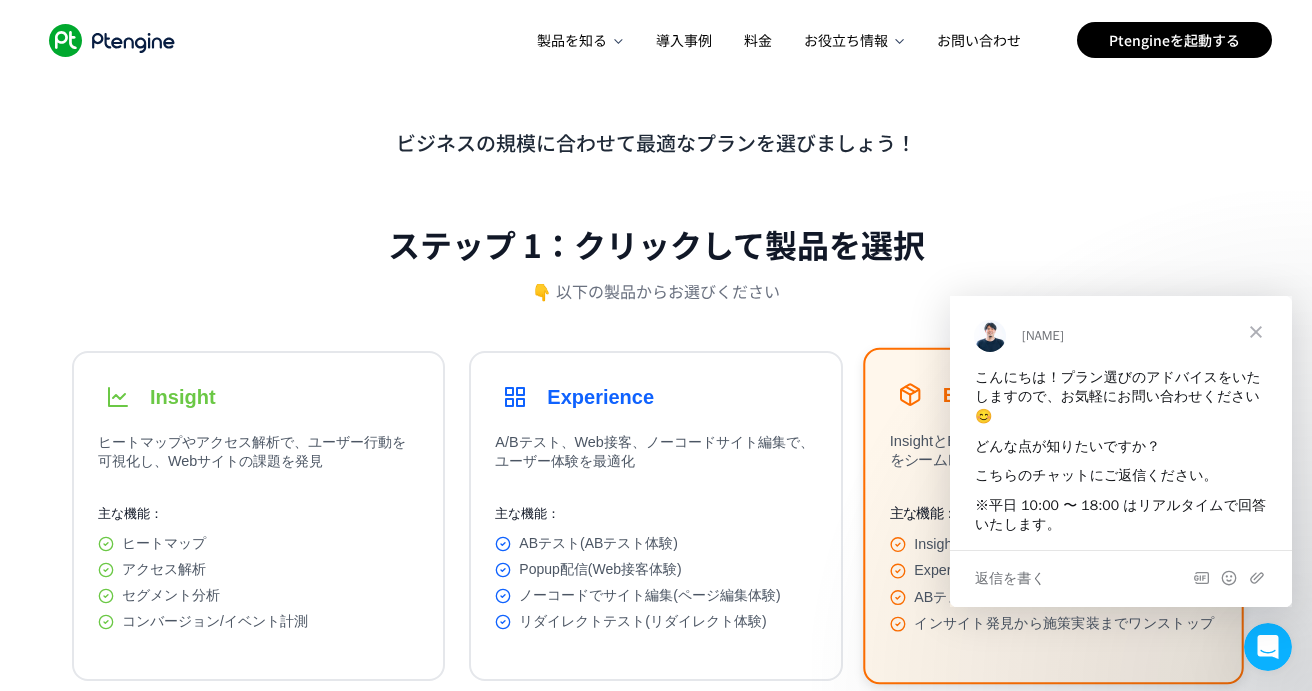 click at bounding box center [1256, 331] 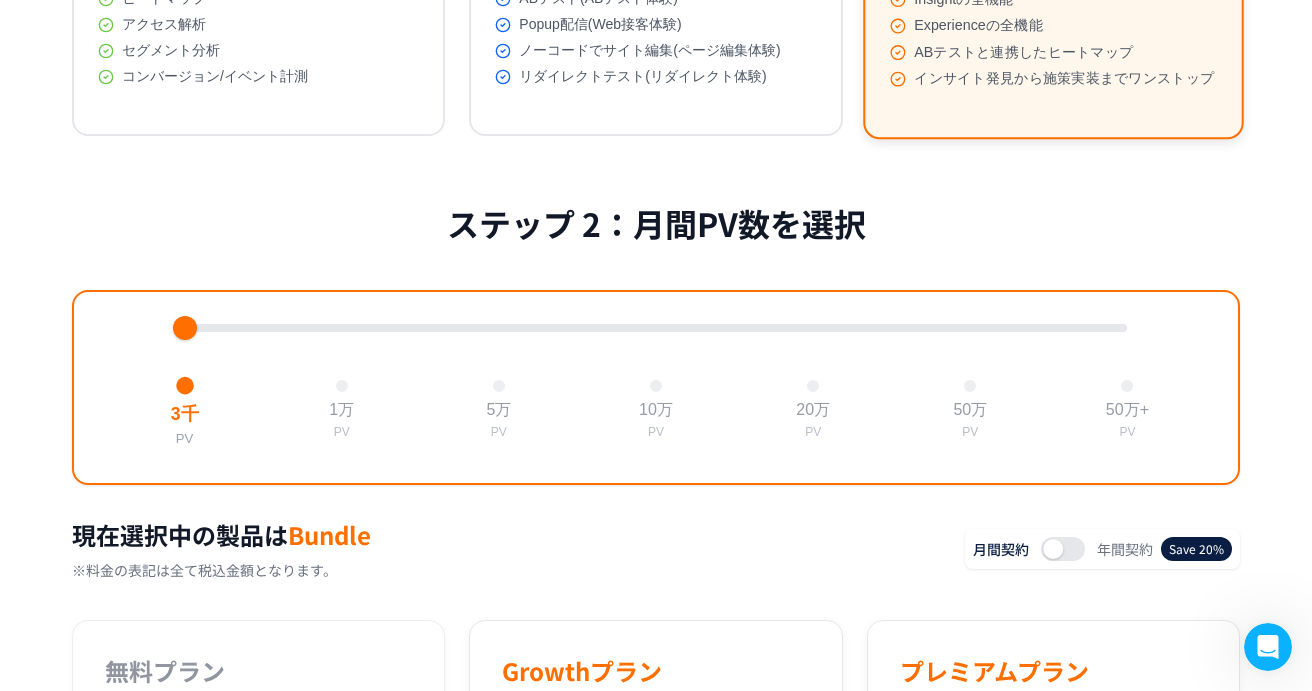 scroll, scrollTop: 0, scrollLeft: 0, axis: both 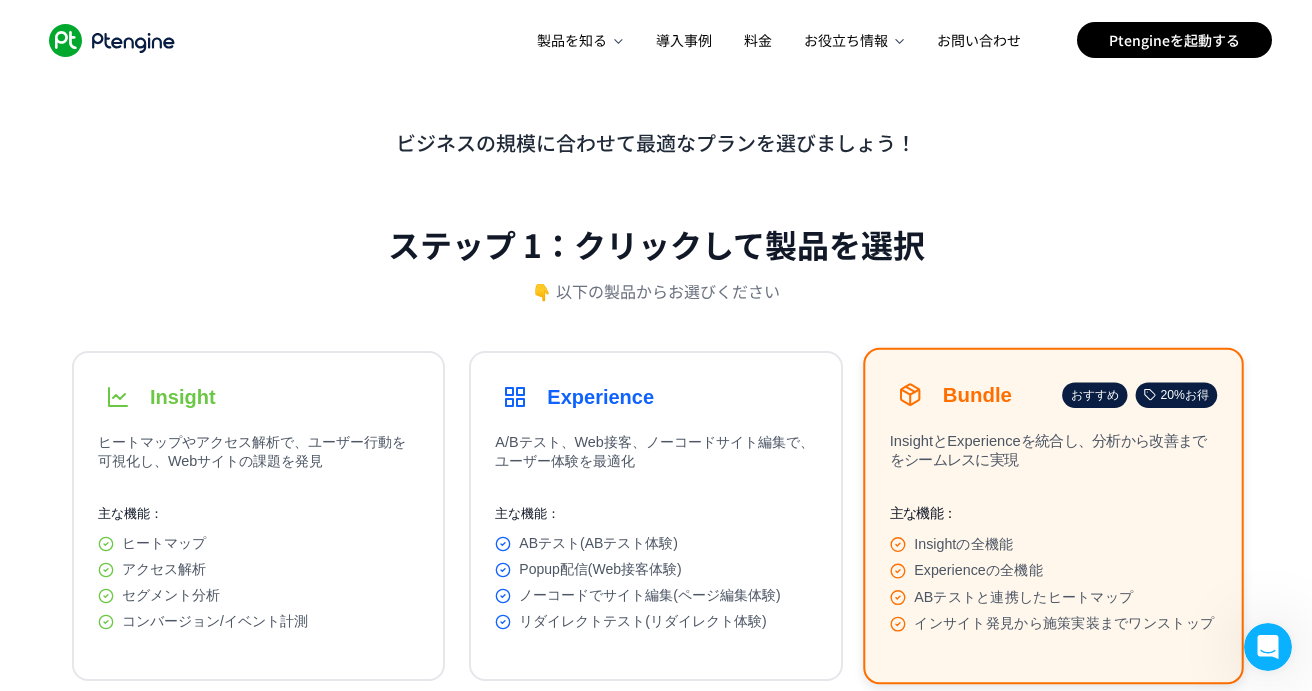 click on ".ptenginelogo_svg__st2{fill:#fff}" 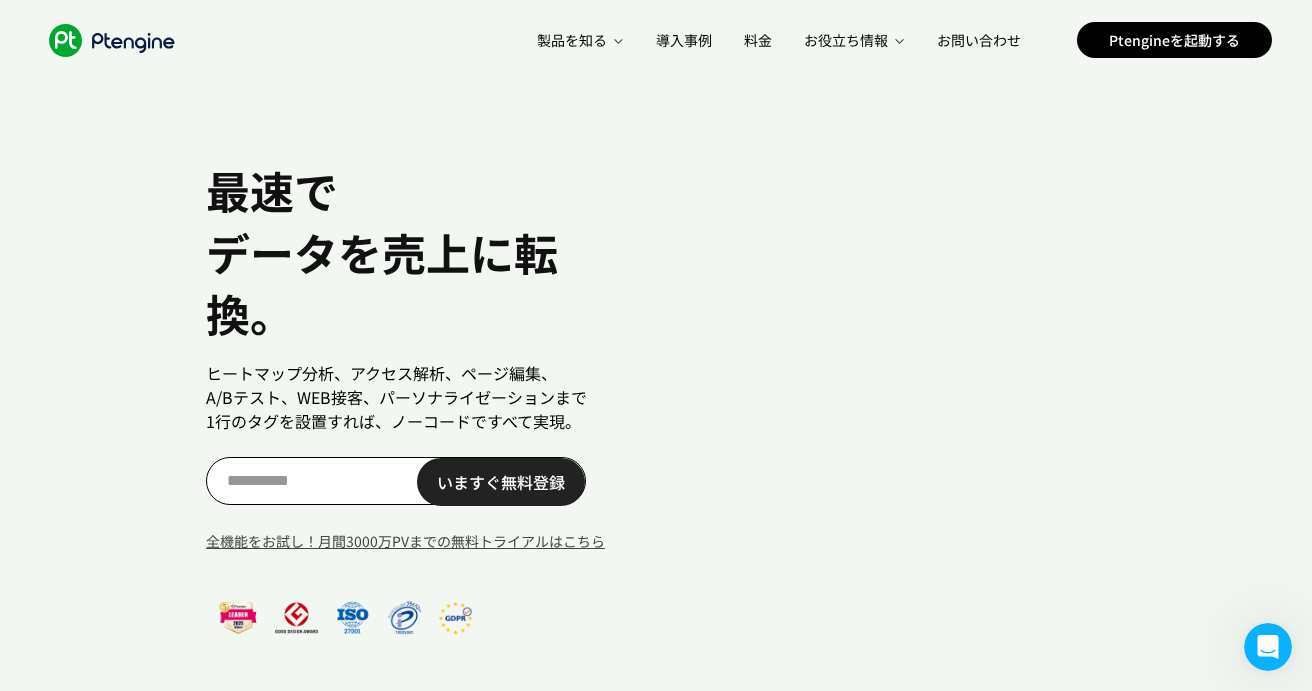 scroll, scrollTop: 0, scrollLeft: 79, axis: horizontal 